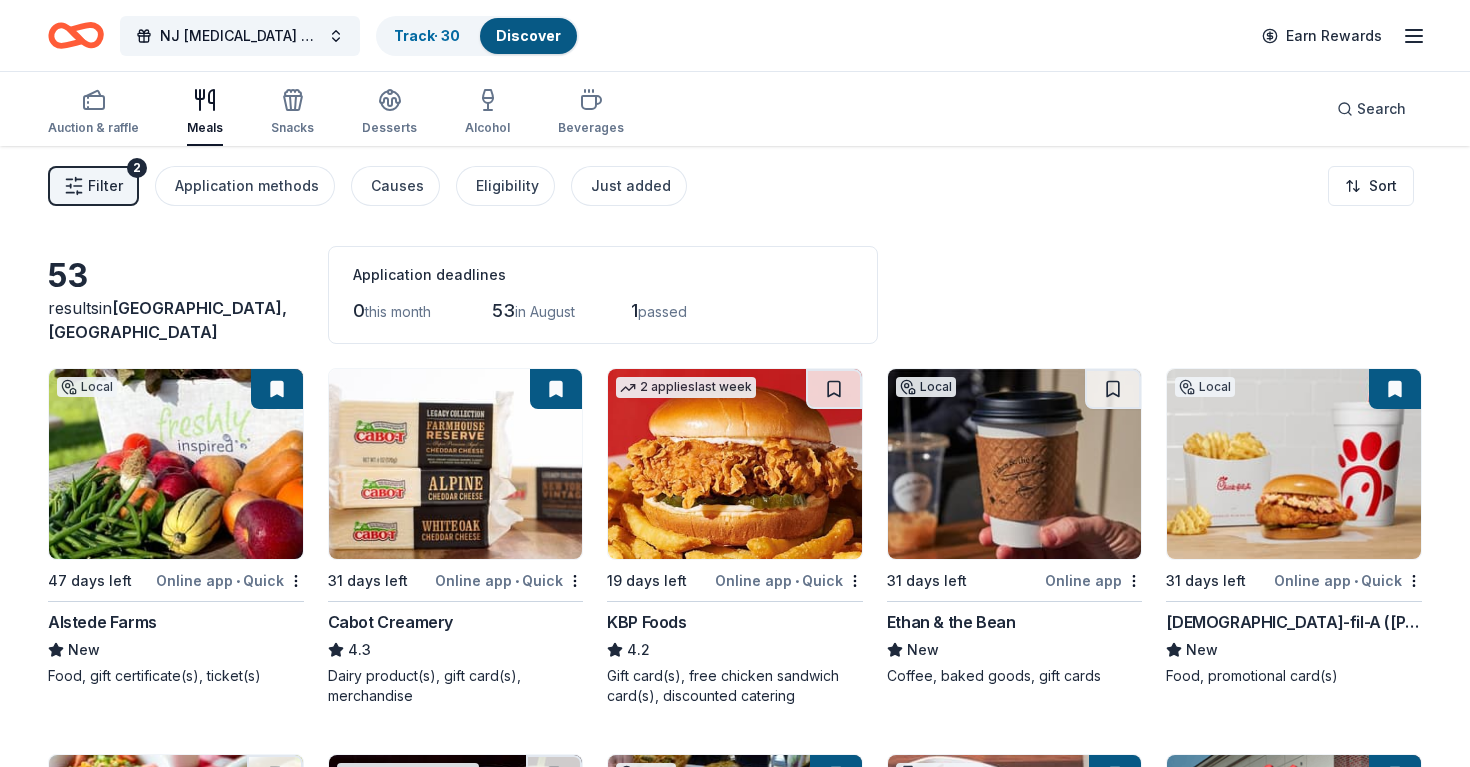 scroll, scrollTop: 0, scrollLeft: 0, axis: both 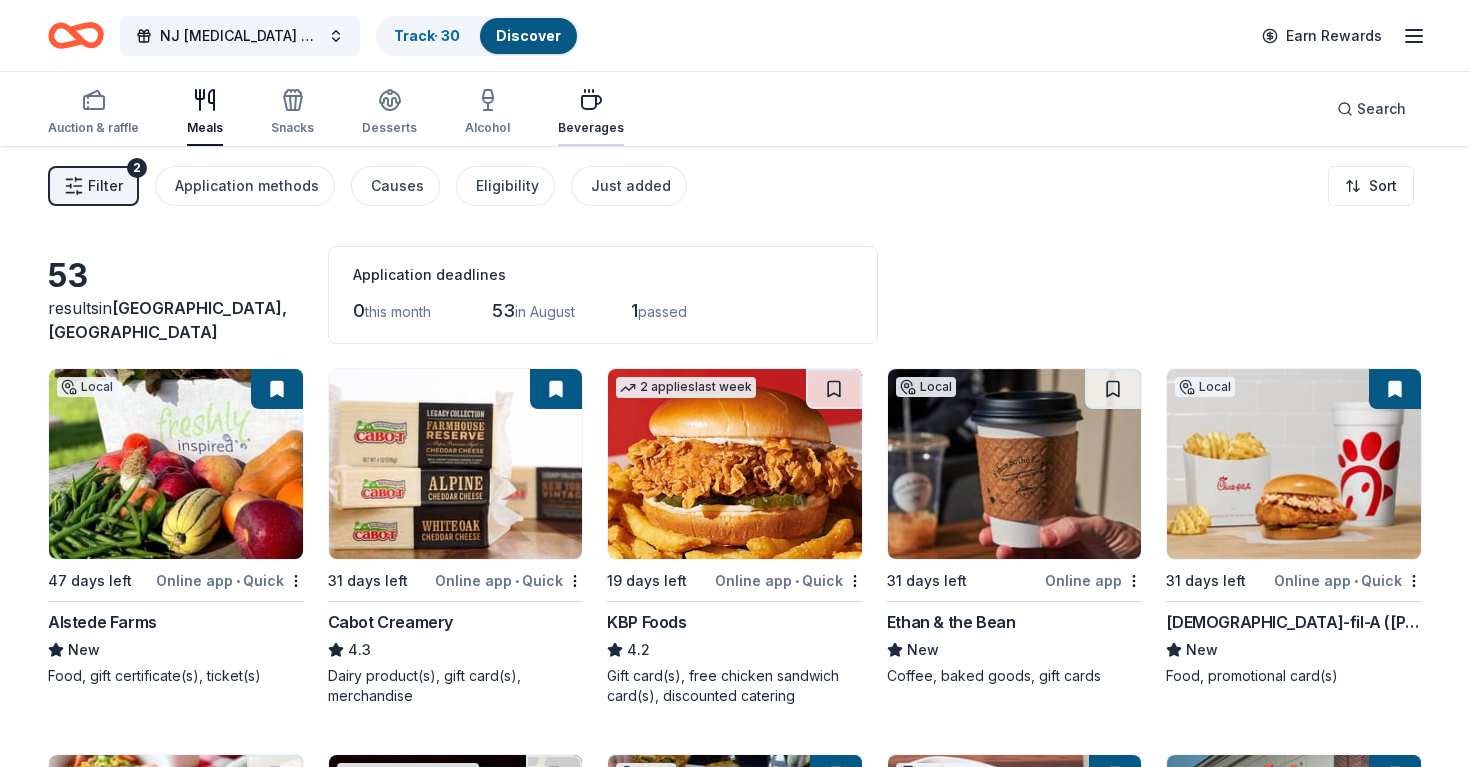 click 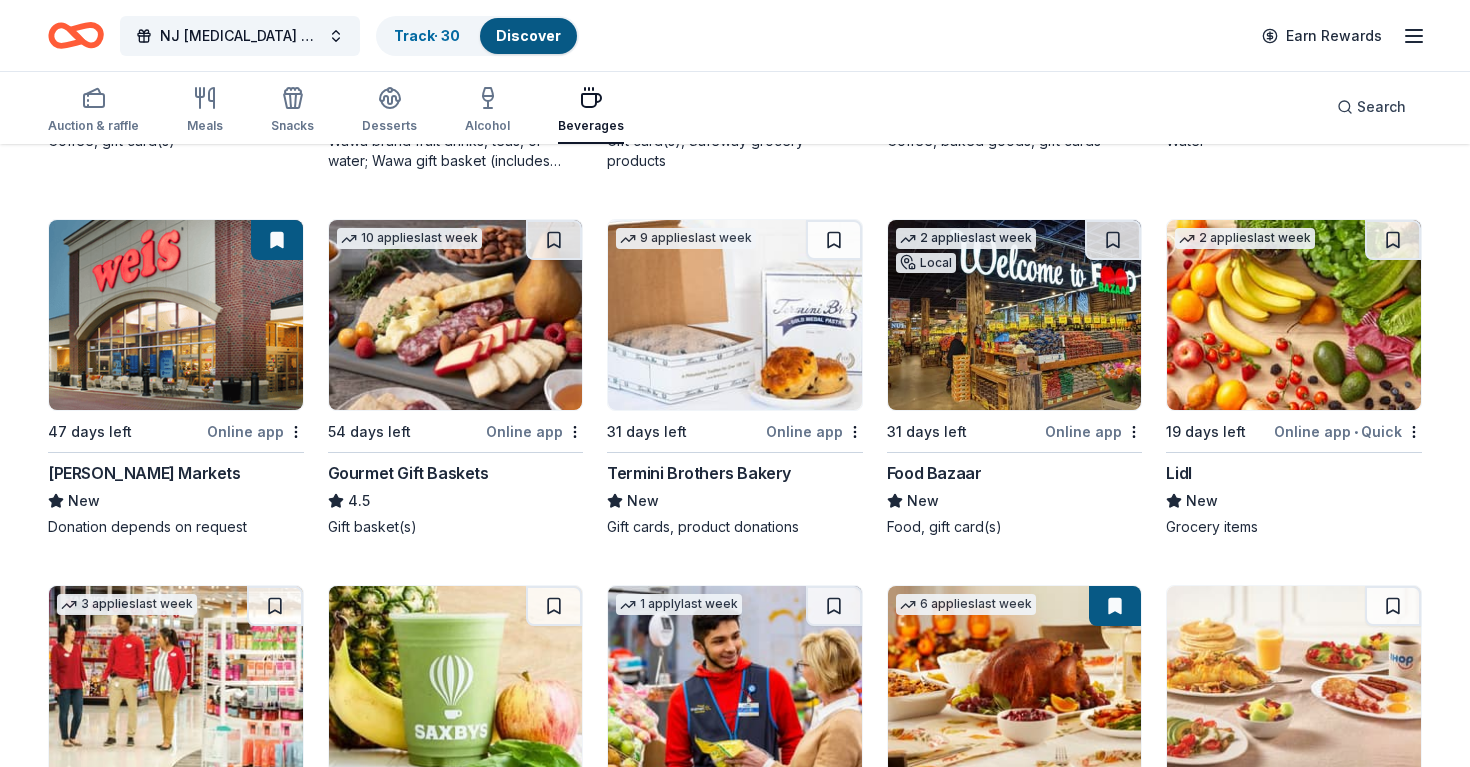 scroll, scrollTop: 0, scrollLeft: 0, axis: both 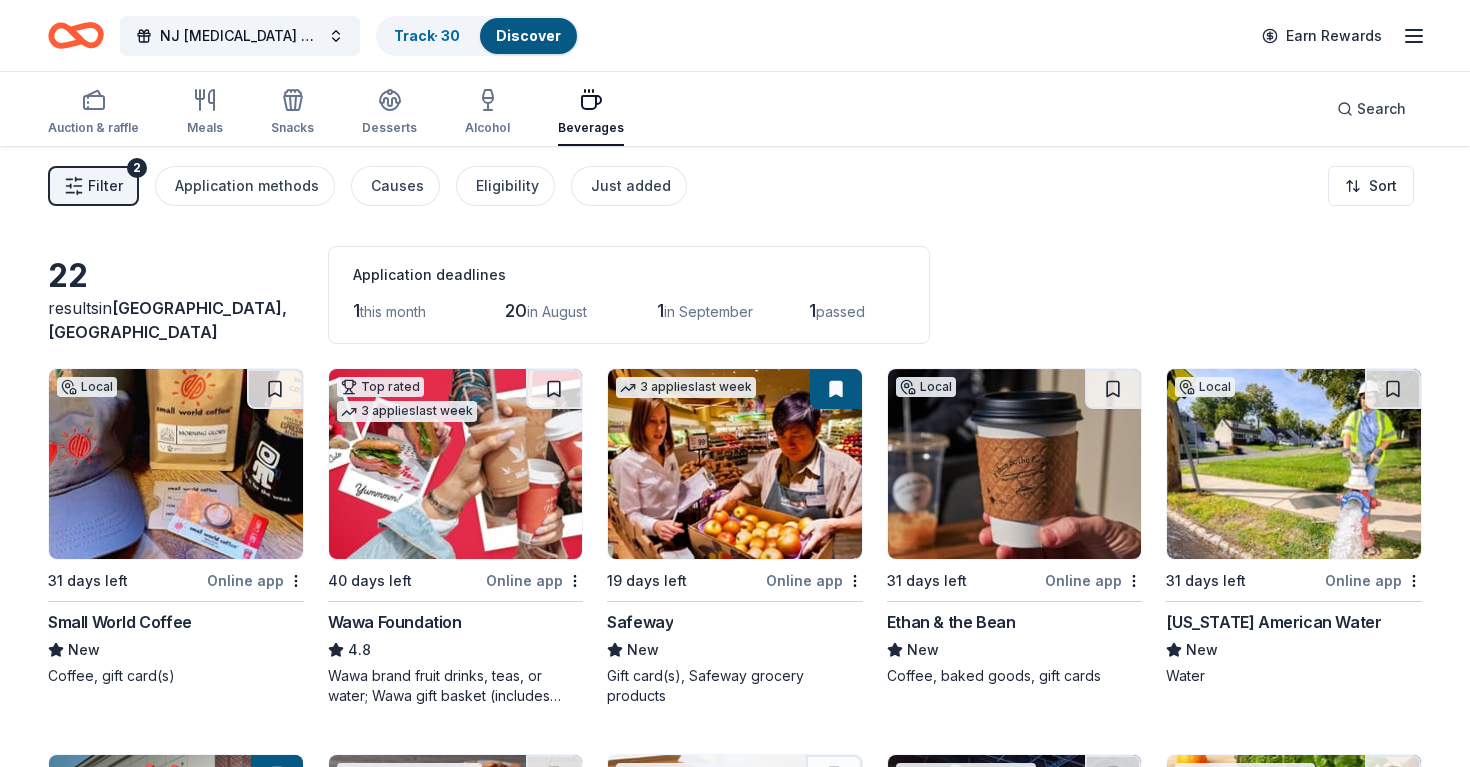click on "Discover" at bounding box center (528, 35) 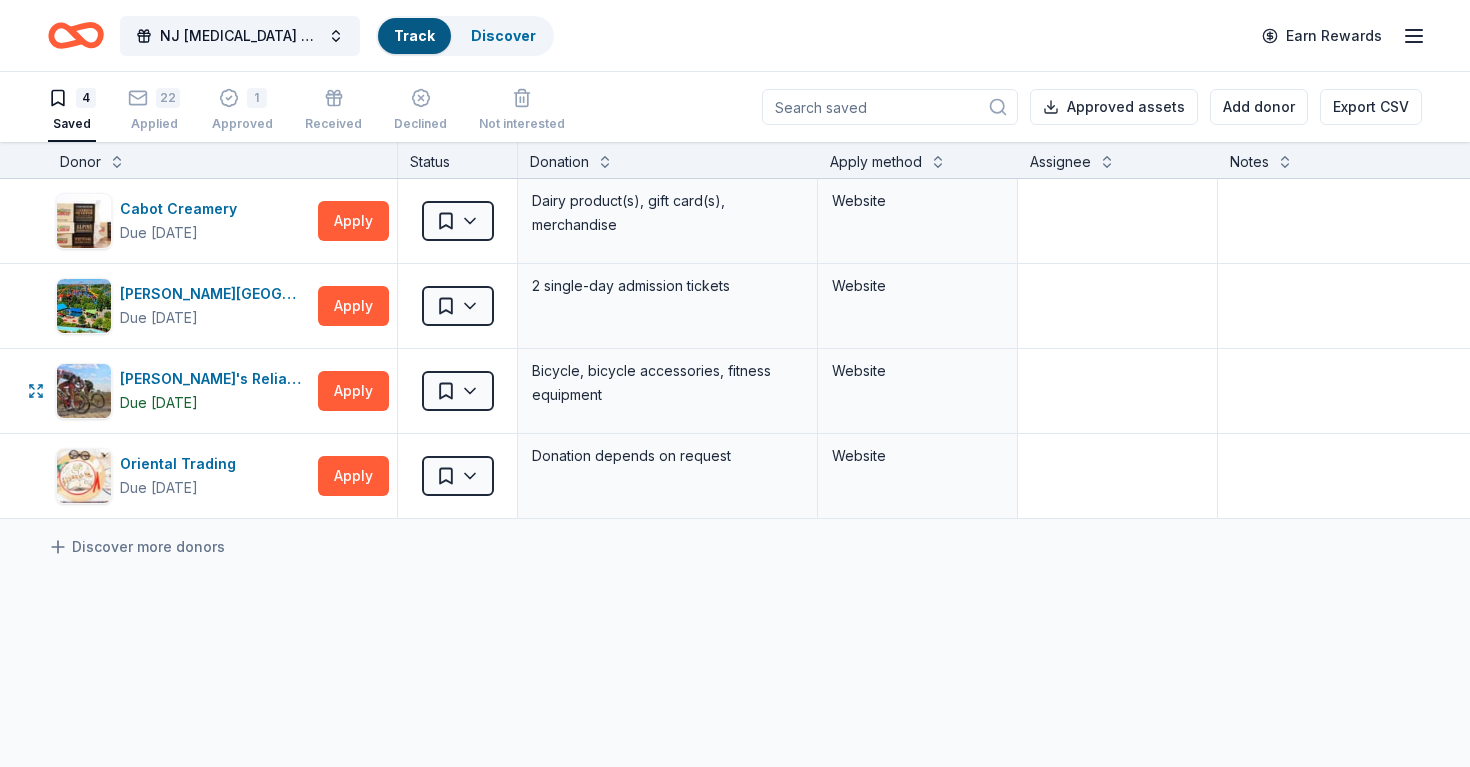 scroll, scrollTop: 0, scrollLeft: 0, axis: both 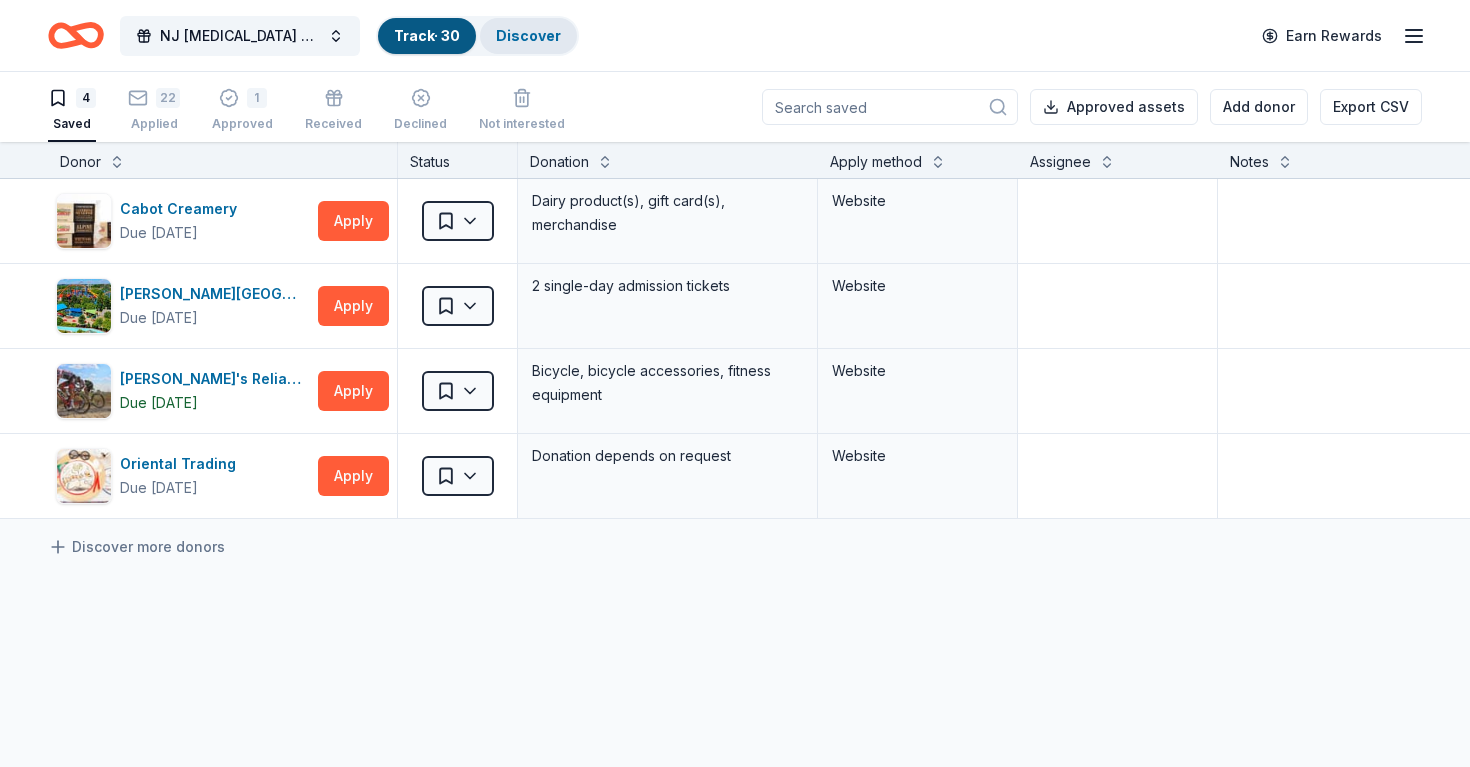 click on "Discover" at bounding box center [528, 36] 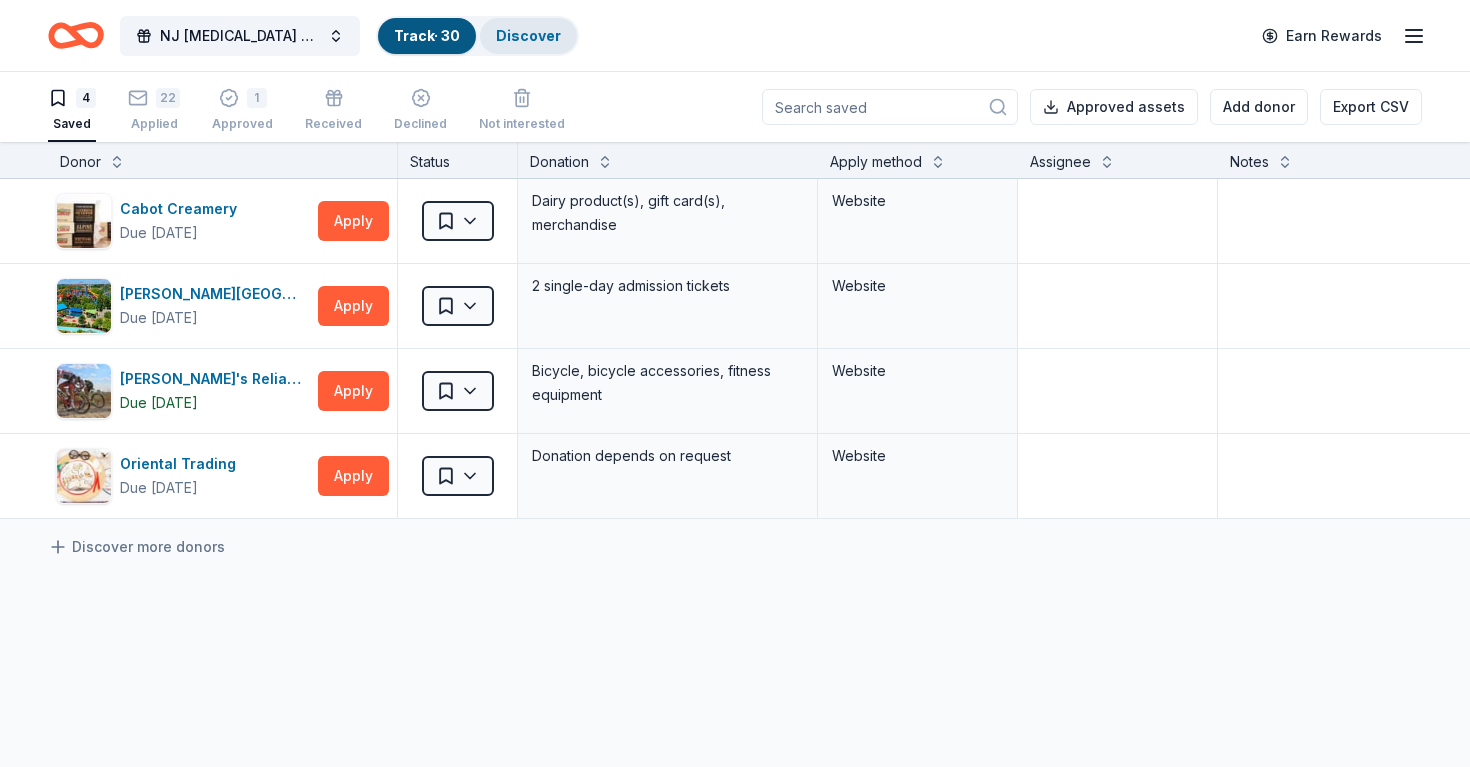 click on "Discover" at bounding box center (528, 35) 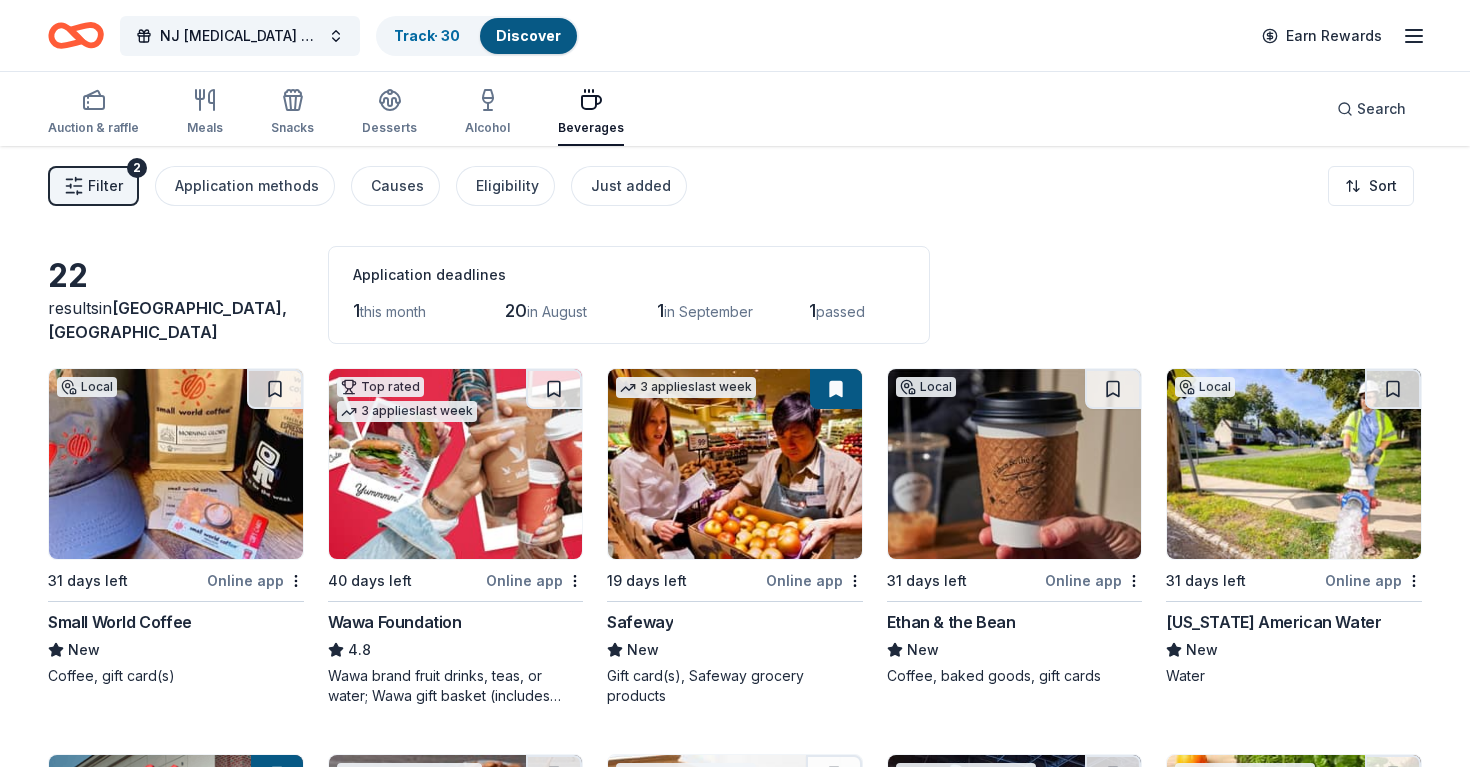 click on "Filter" at bounding box center [105, 186] 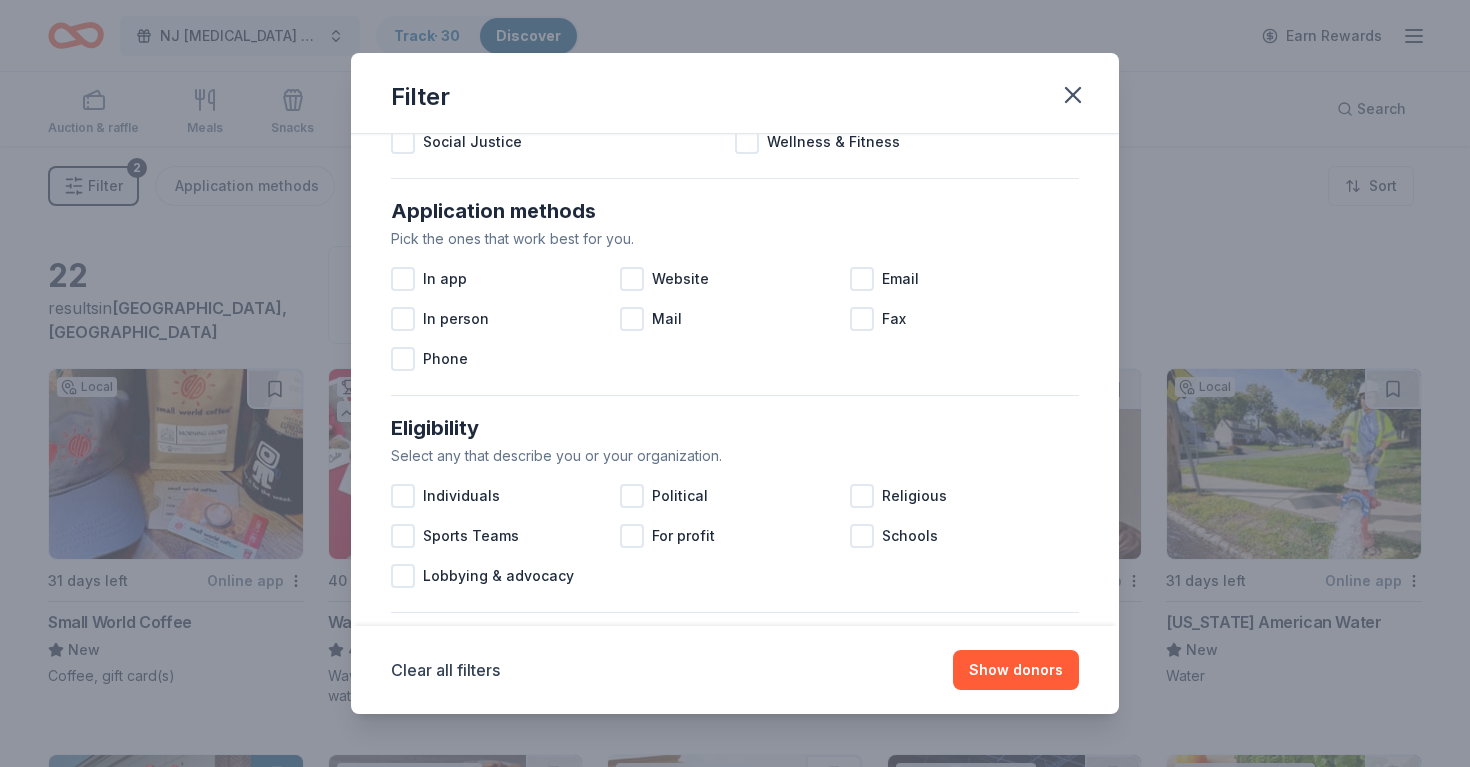scroll, scrollTop: 311, scrollLeft: 0, axis: vertical 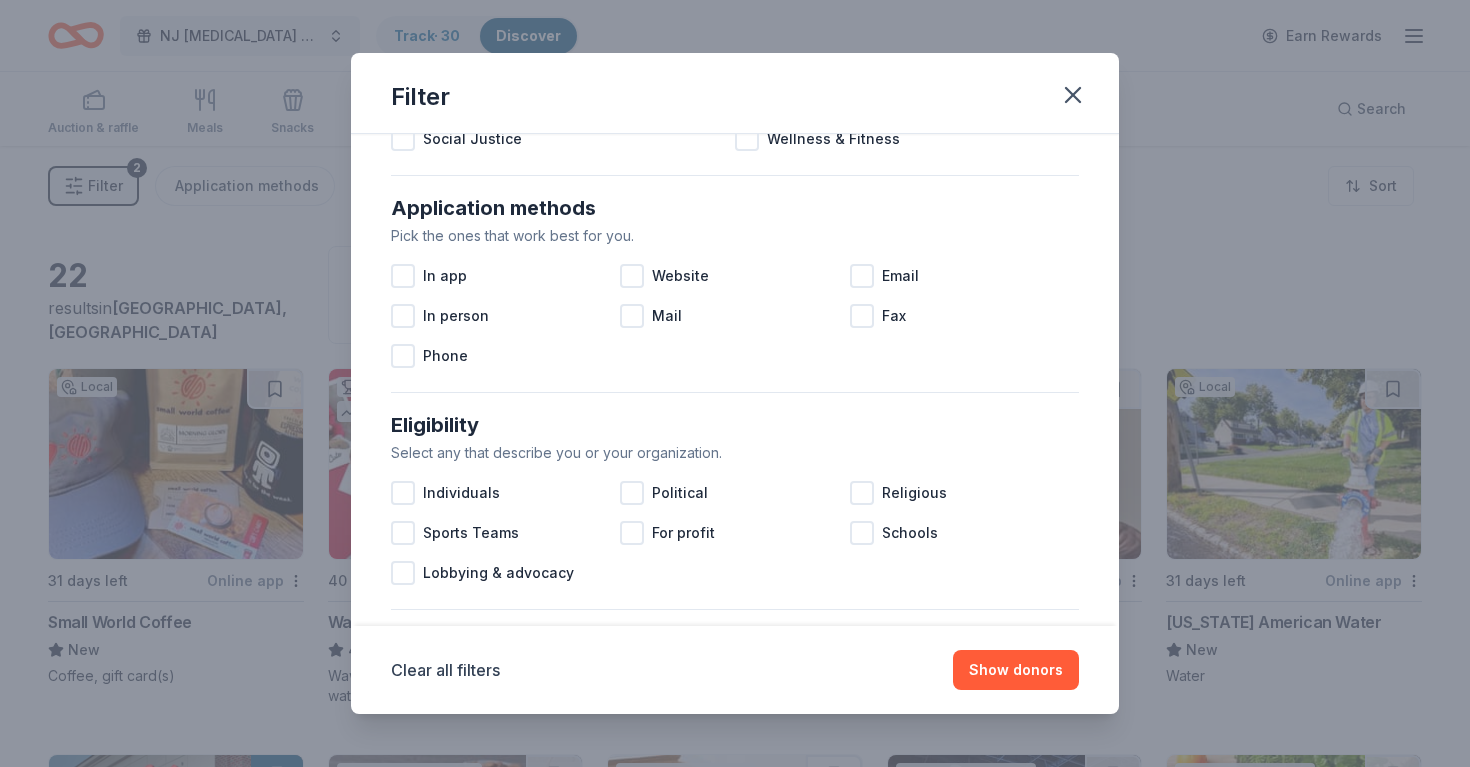 click on "Filter Causes Find donors that support causes like yours. Animals Art & Culture Children Disaster Relief Education Environment & Sustainability First Responders Health Military Poverty & Hunger Social Justice Wellness & Fitness Application methods Pick the ones that work best for you. In app Website Email In person Mail Fax Phone Eligibility Select any that describe you or your organization. Individuals Political Religious Sports Teams For profit Schools Lobbying & advocacy Just added Show donors that were added in the last two months. Ships to you Show donors that can ship products to you. Virtual events Show lightweight products that are easy to mail to attendees. Hide Hide donors with paused donation programs. Hide donors whose deadlines have passed. Hide donors you've already saved or have applied to. Clear all filters Show    donors" at bounding box center [735, 383] 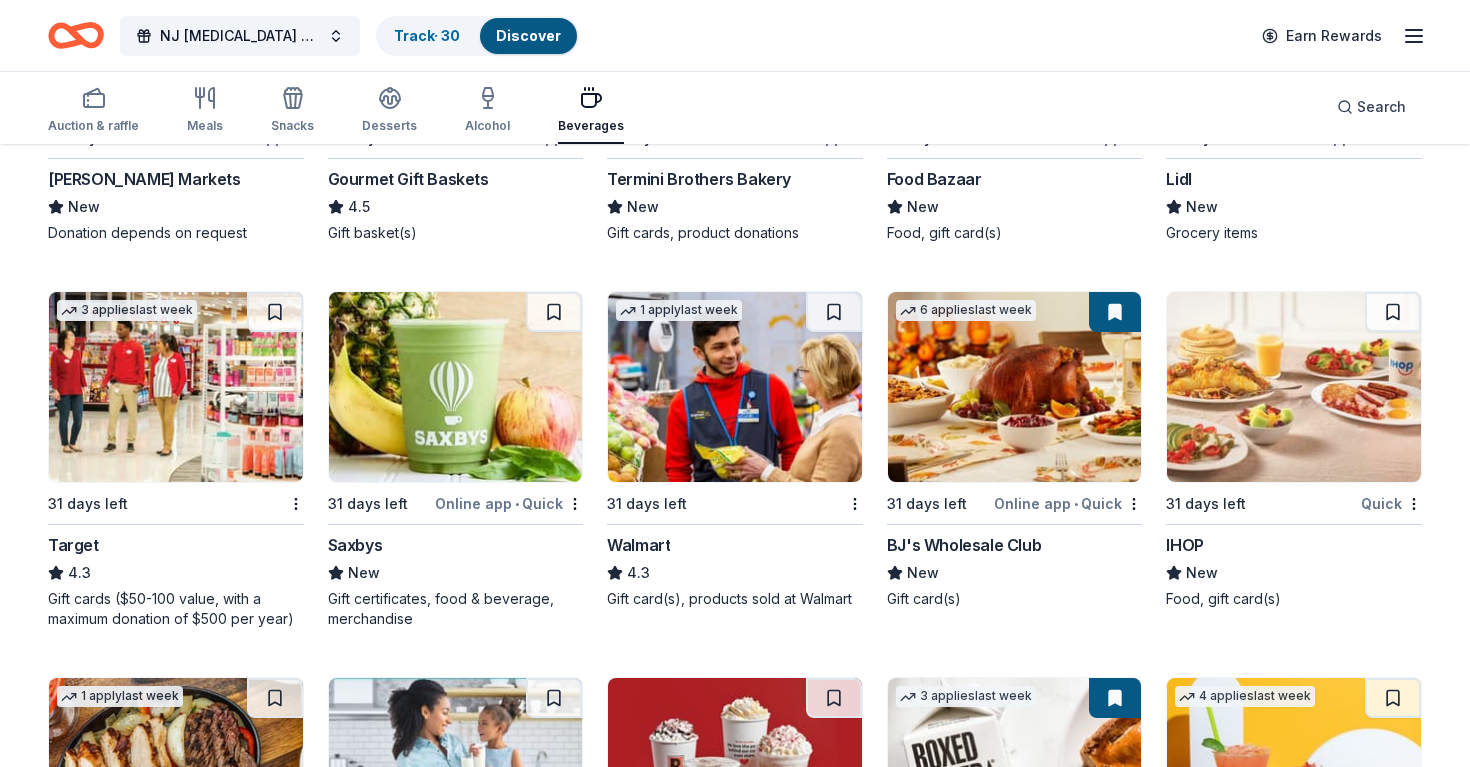scroll, scrollTop: 0, scrollLeft: 0, axis: both 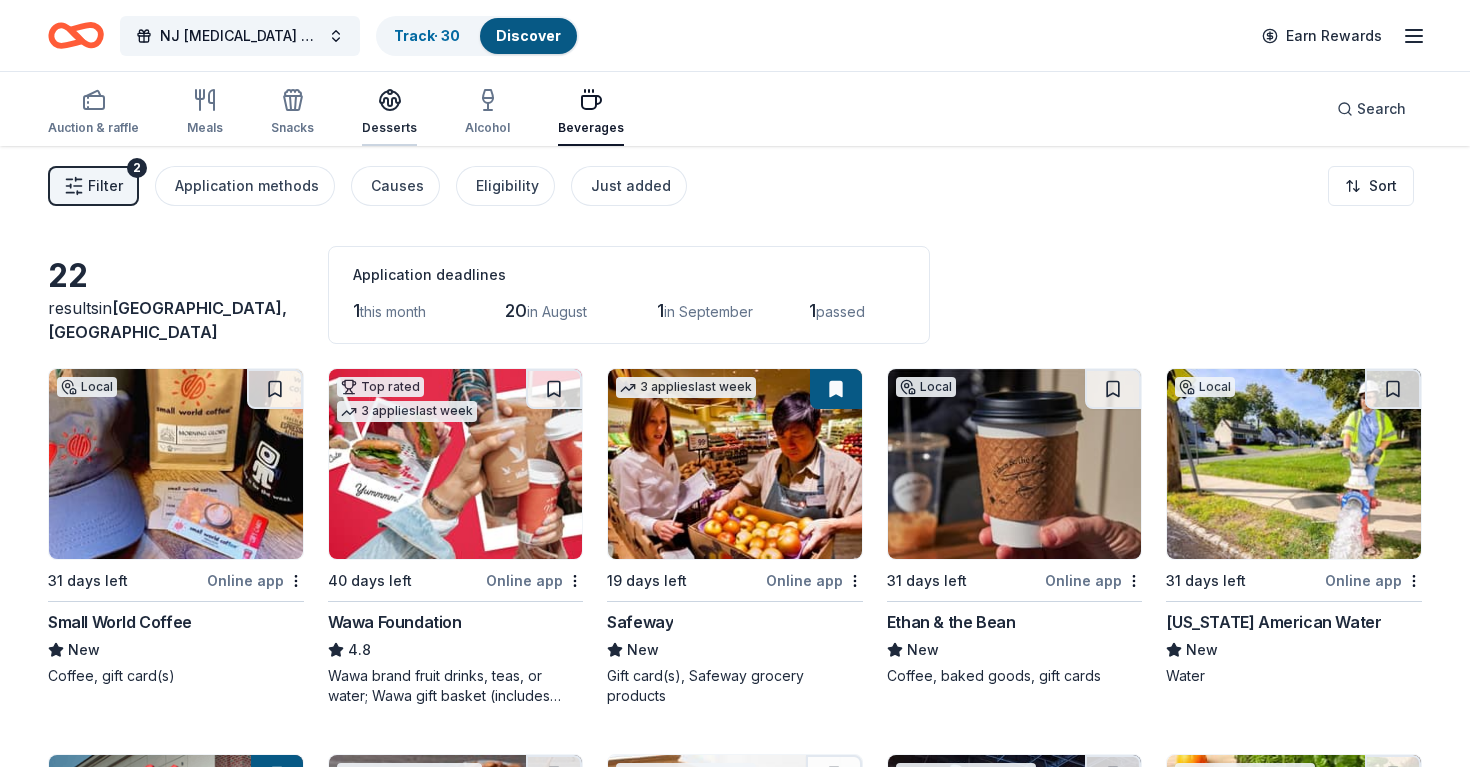 click on "Desserts" at bounding box center (389, 128) 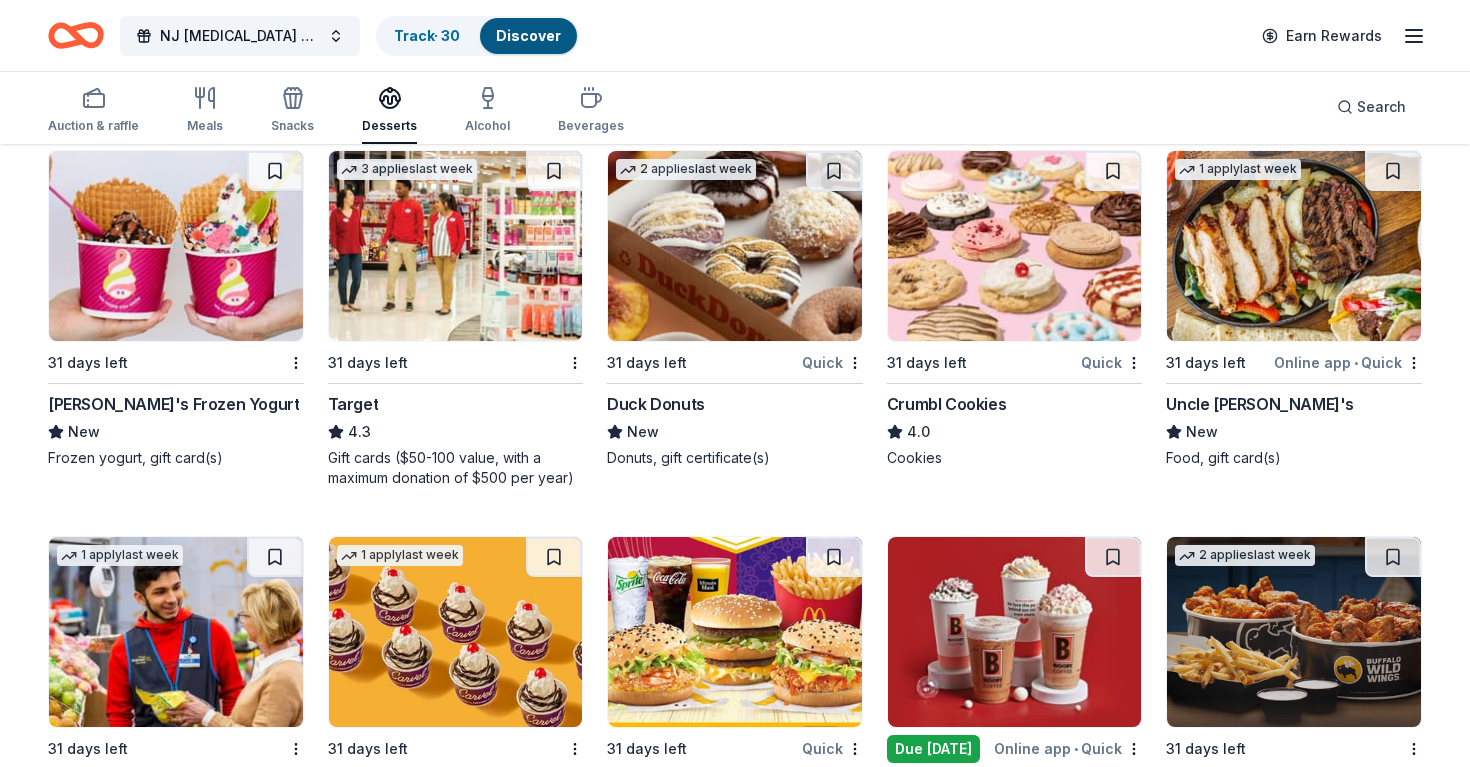 scroll, scrollTop: 1358, scrollLeft: 0, axis: vertical 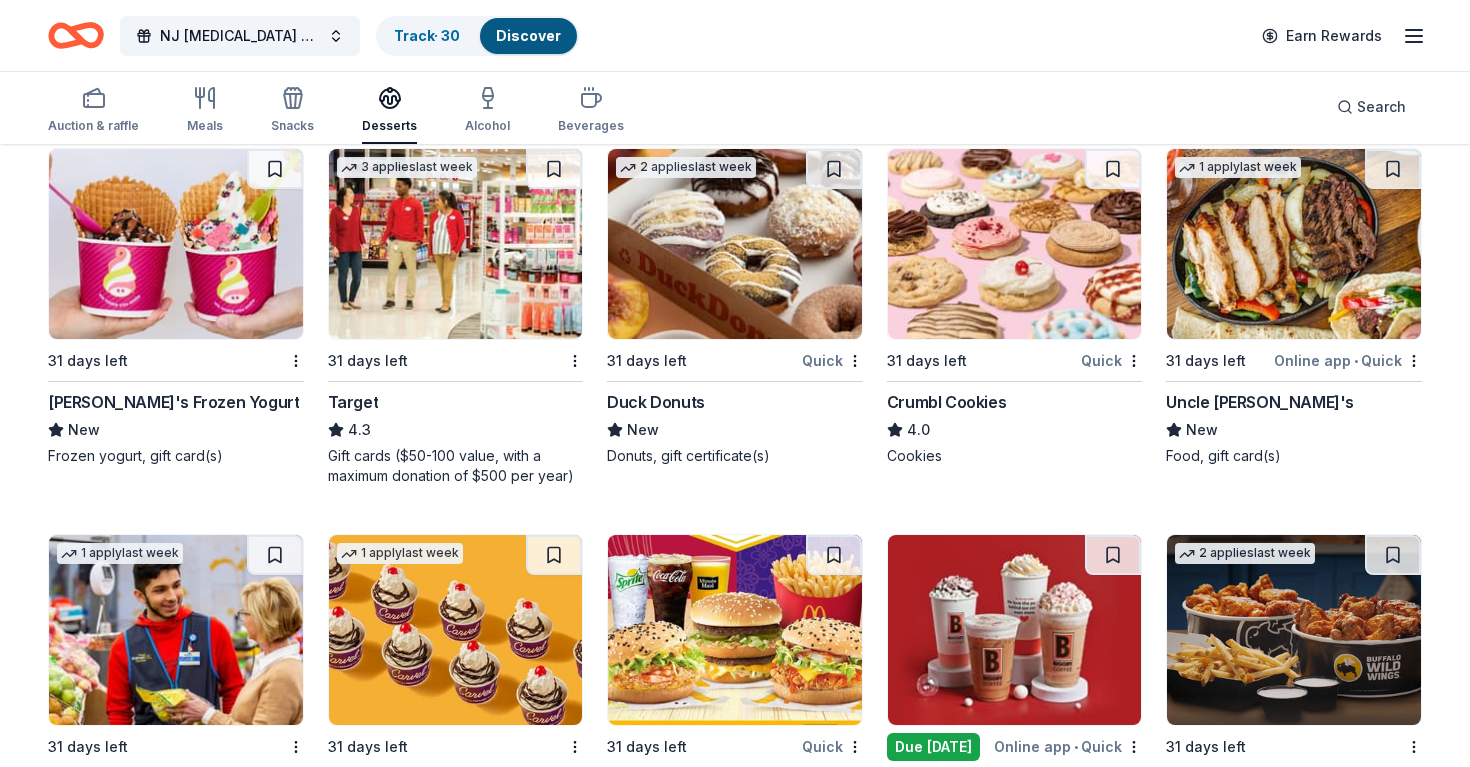 click on "Crumbl Cookies" at bounding box center [946, 402] 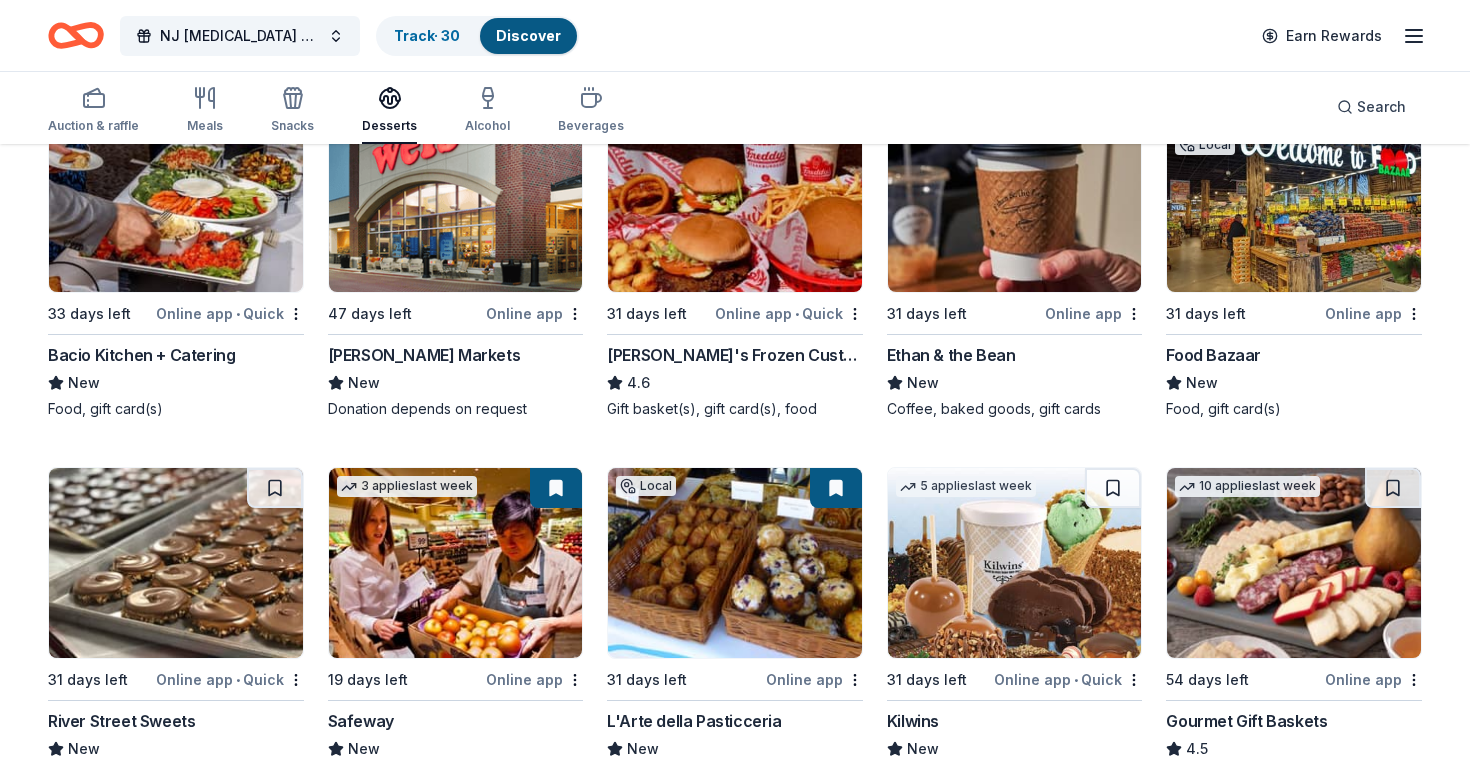 scroll, scrollTop: 0, scrollLeft: 0, axis: both 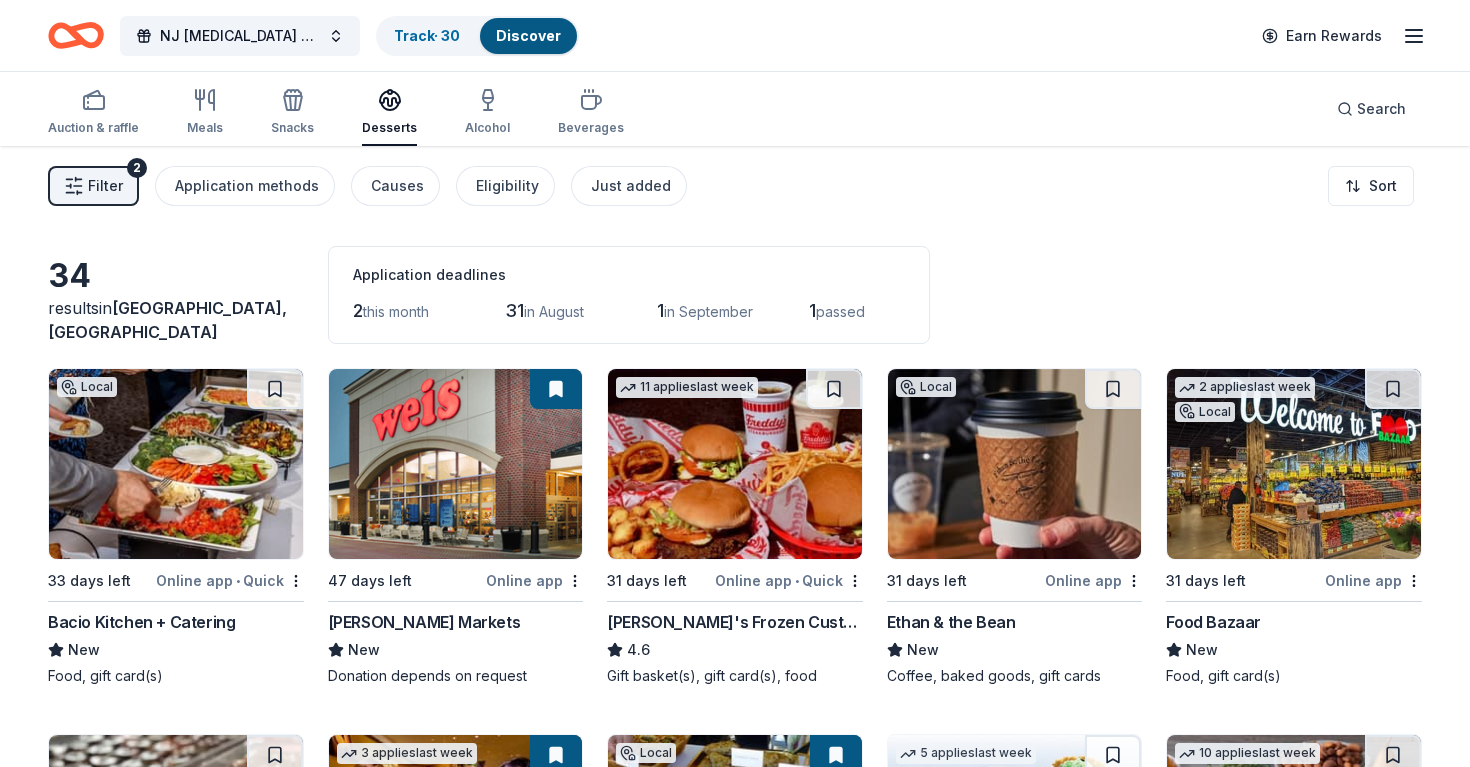 click on "Filter 2" at bounding box center [93, 186] 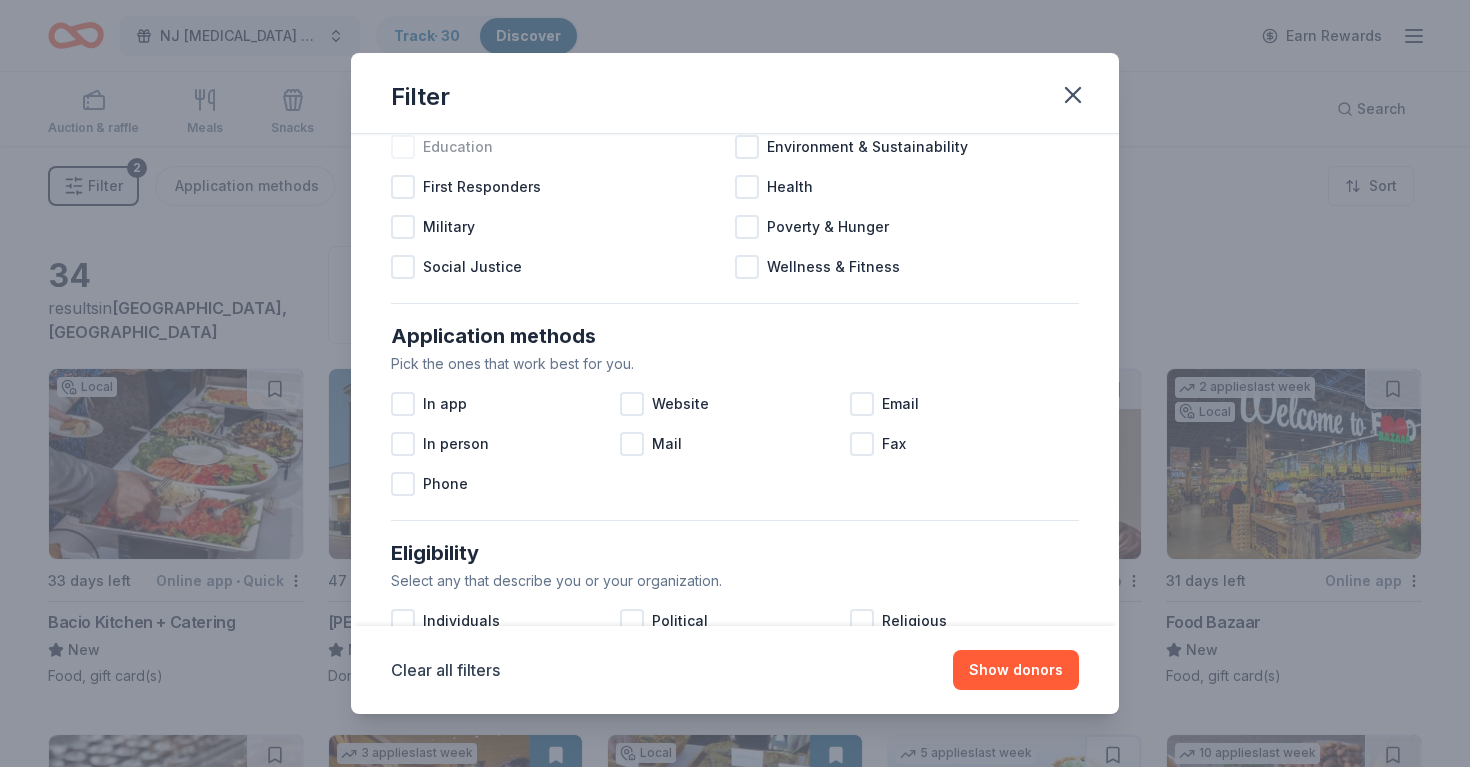 scroll, scrollTop: 188, scrollLeft: 0, axis: vertical 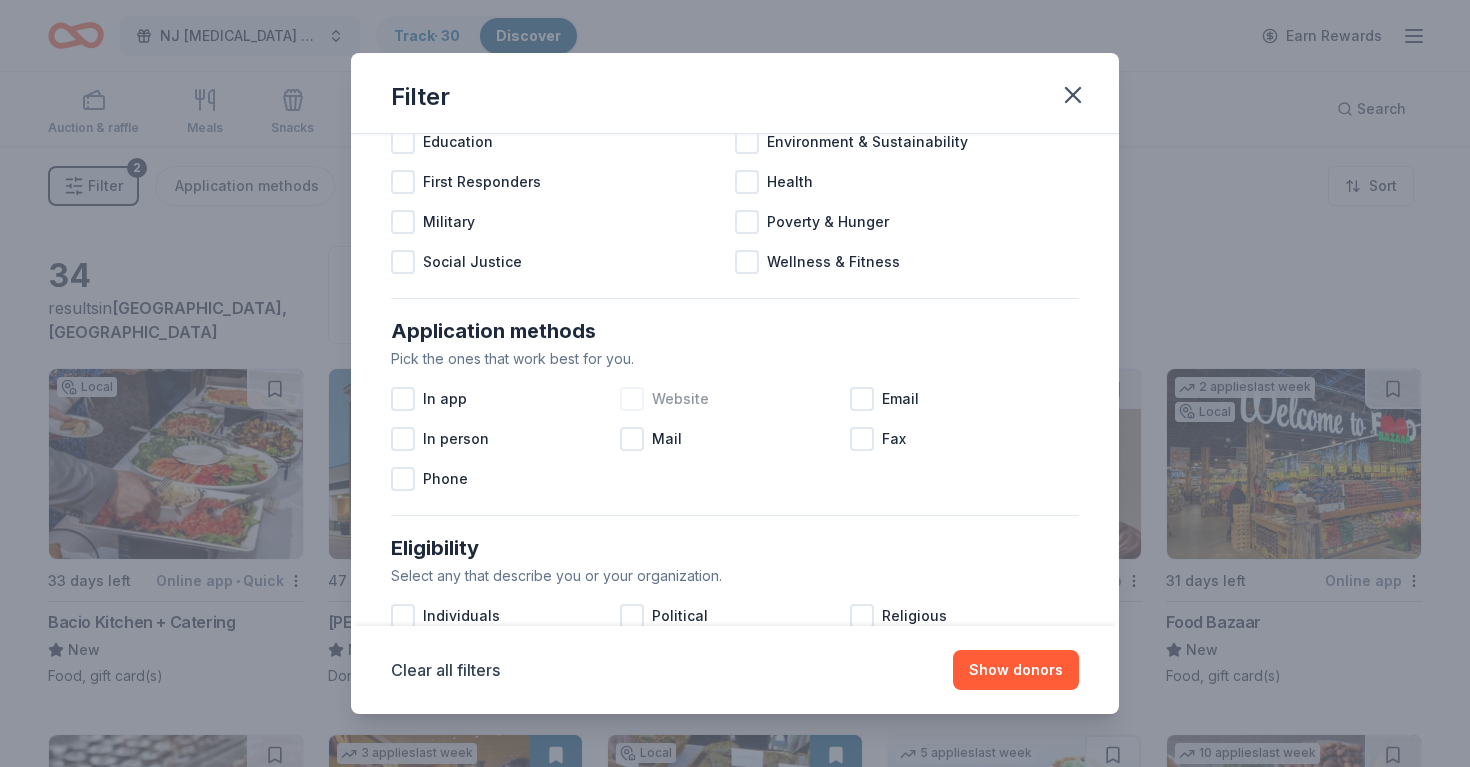 click at bounding box center (632, 399) 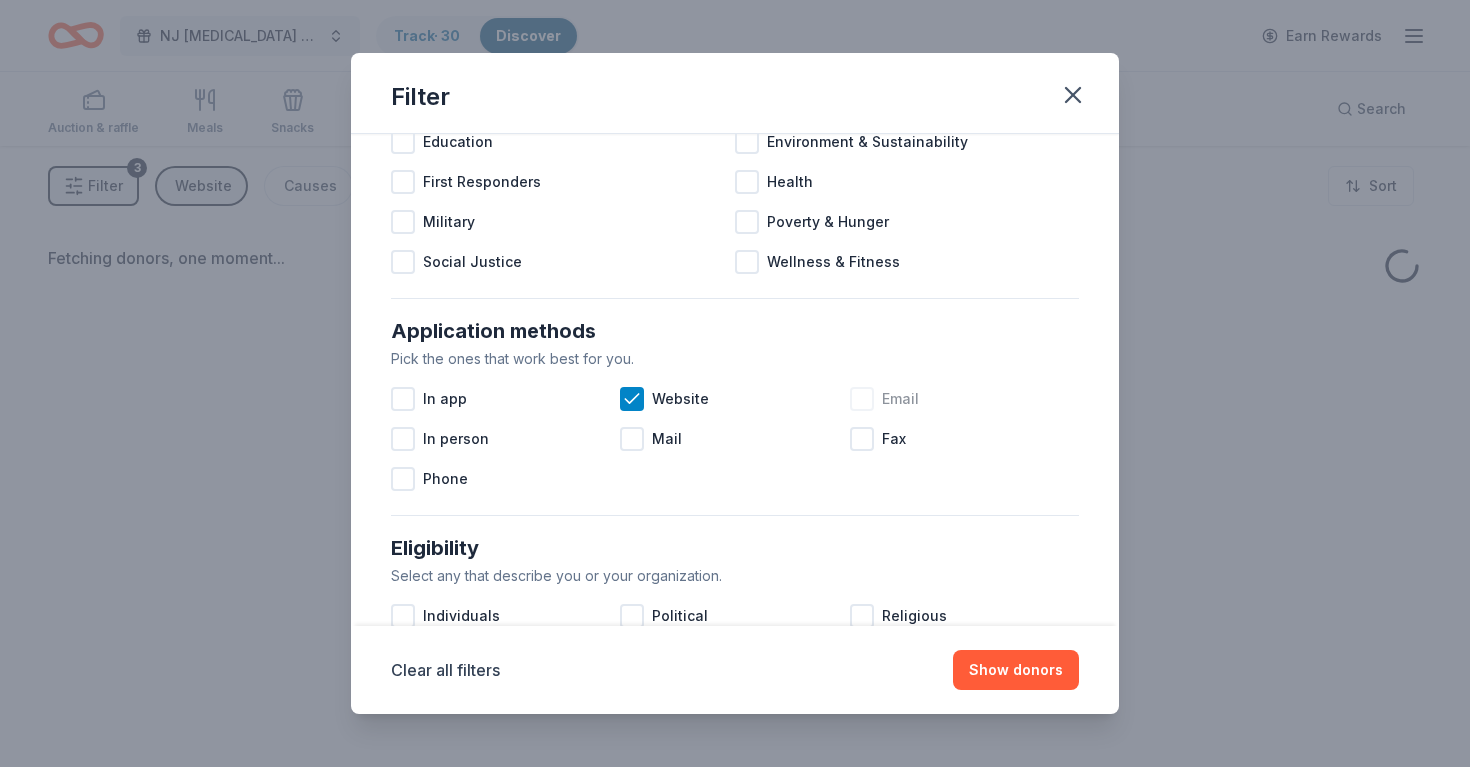 click at bounding box center (862, 399) 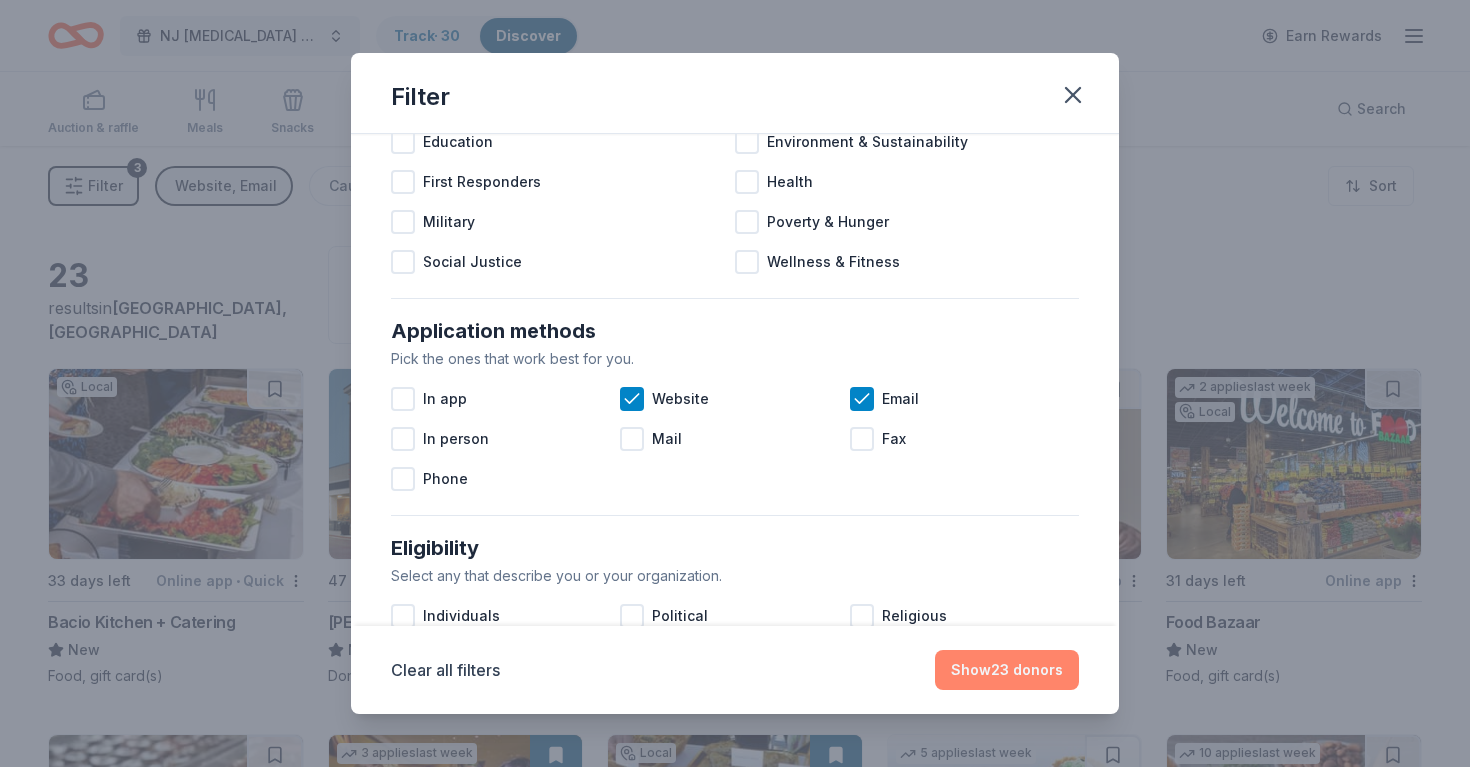 click on "Show  23   donors" at bounding box center (1007, 670) 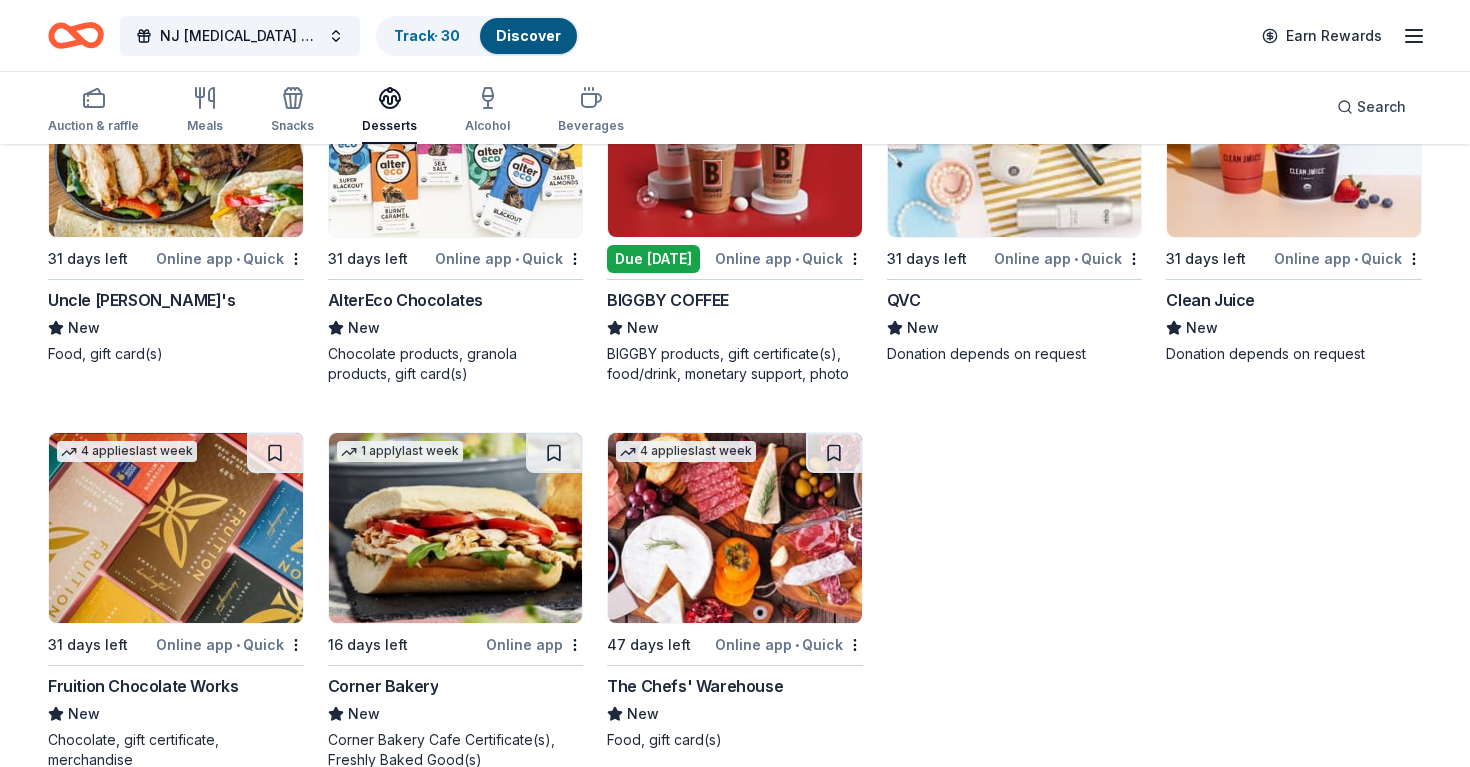 scroll, scrollTop: 1503, scrollLeft: 0, axis: vertical 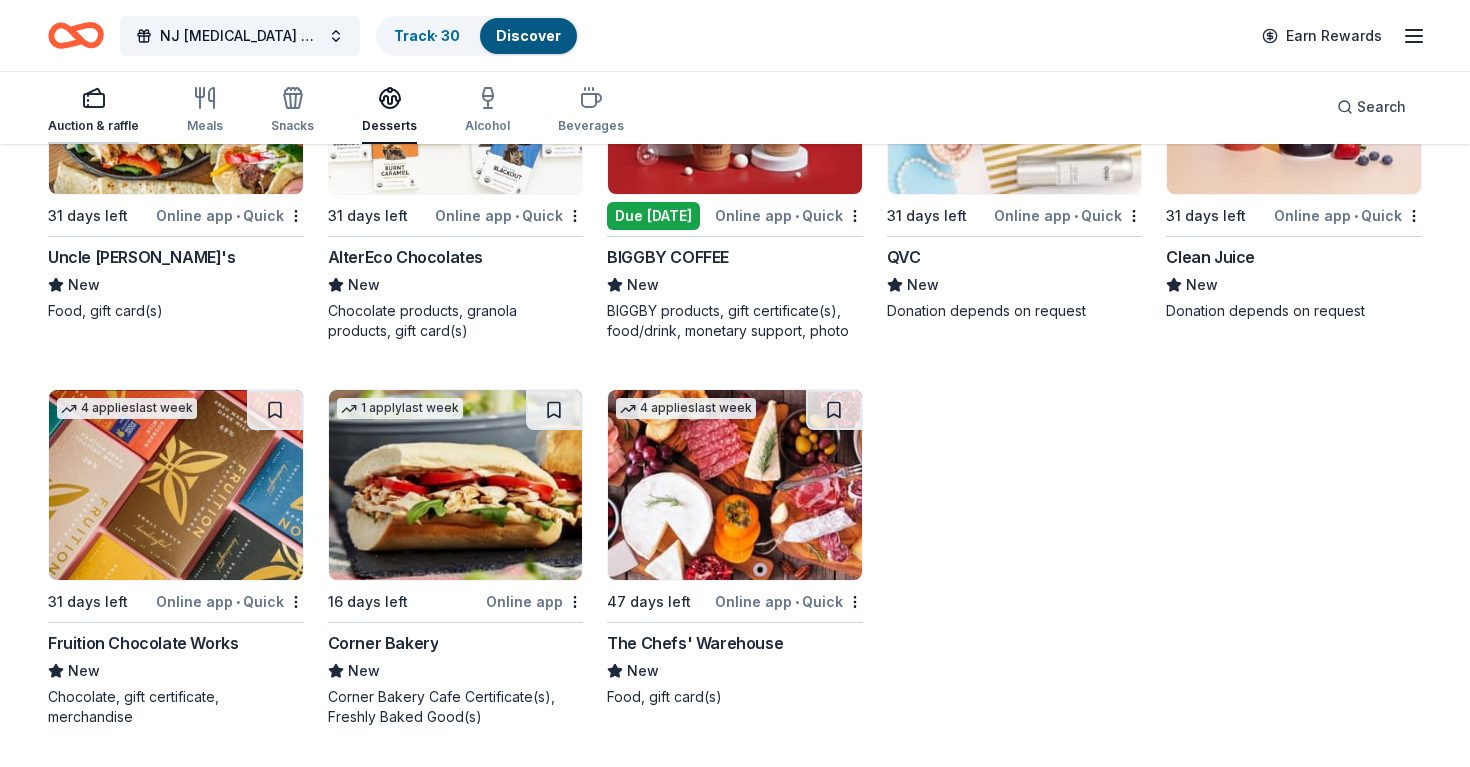 click 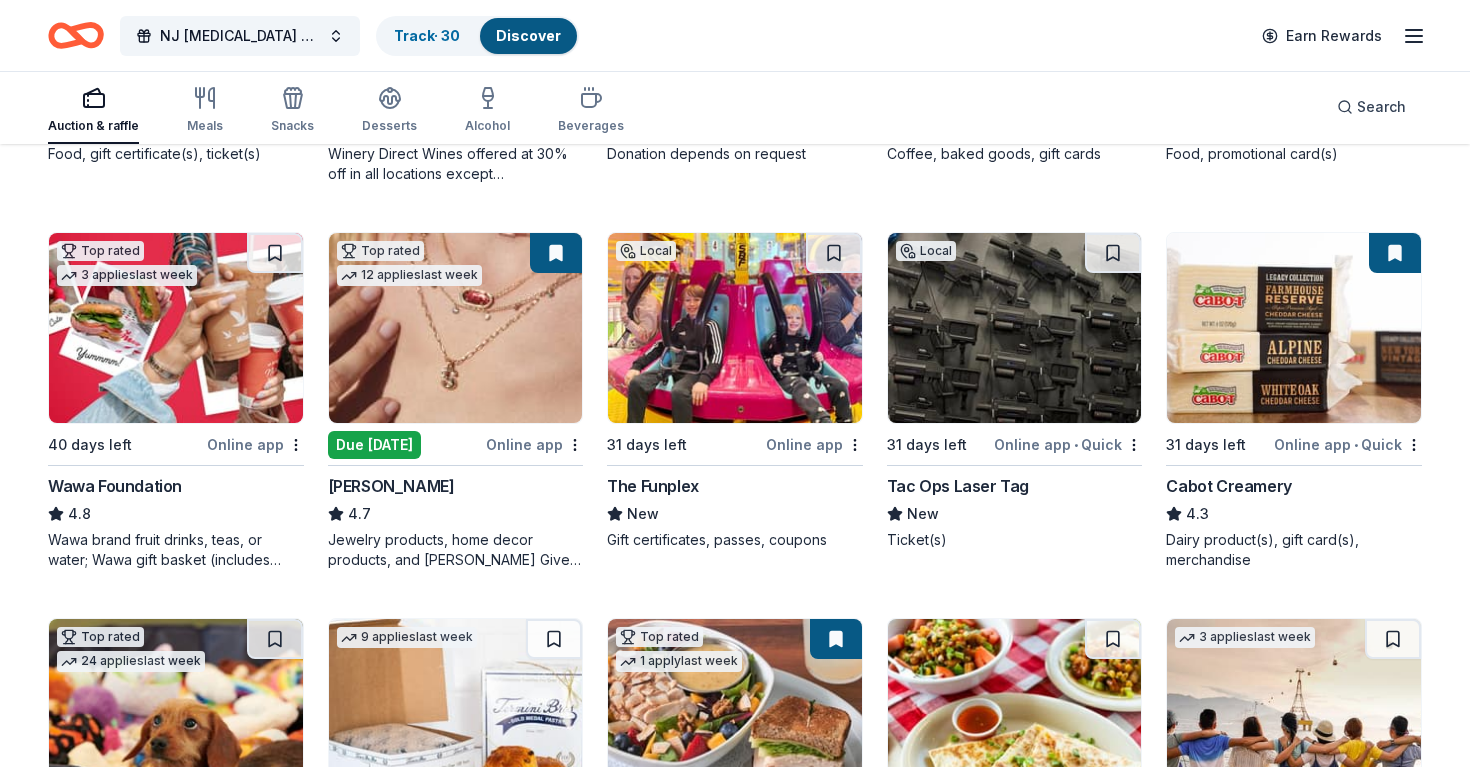scroll, scrollTop: 524, scrollLeft: 0, axis: vertical 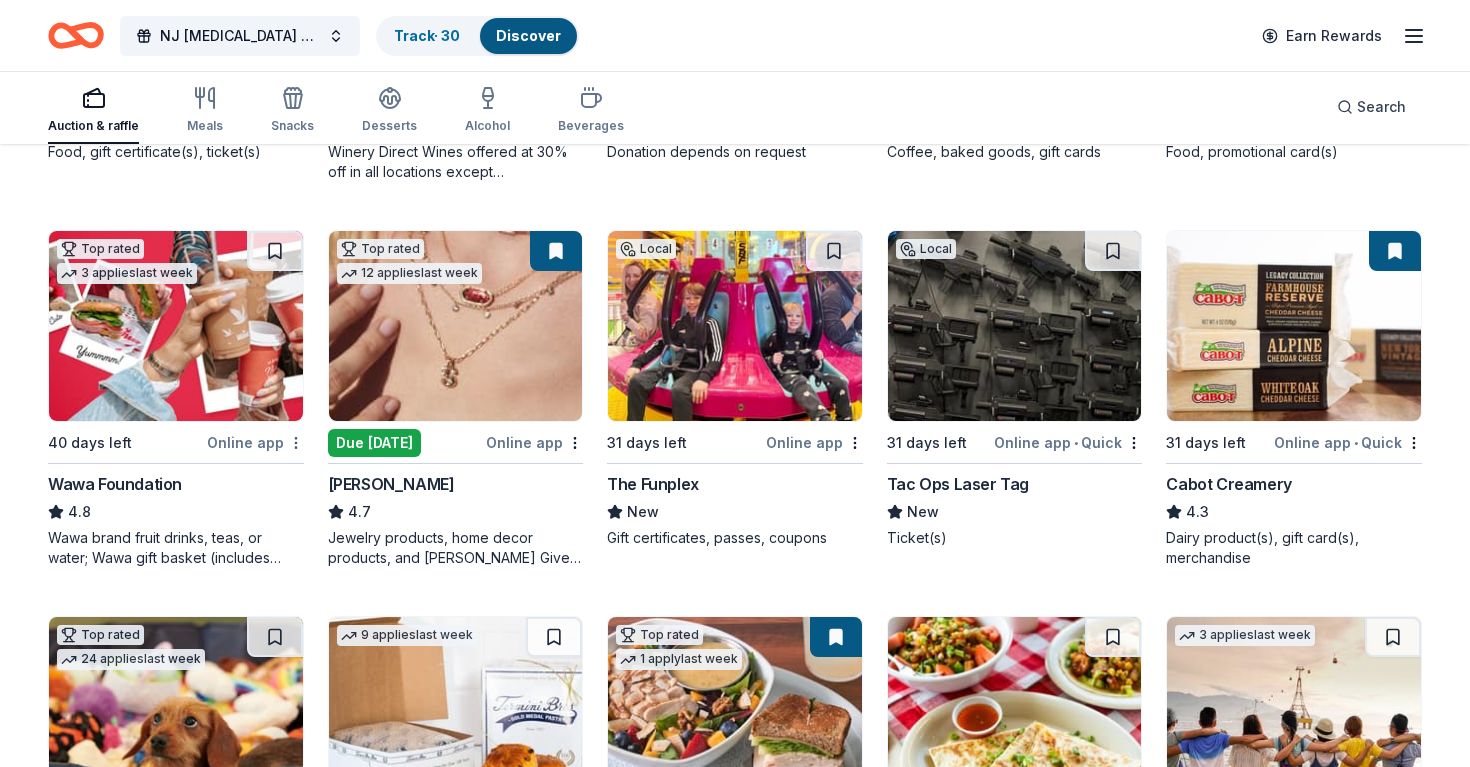 click on "NJ Apraxia Kids Walk Track  · 30 Discover Earn Rewards Auction & raffle Meals Snacks Desserts Alcohol Beverages Search 181 results  in  Morristown, NJ Application deadlines 24  this month 156  in August 1  in September 13  passed Local 47 days left Online app • Quick Alstede Farms New Food, gift certificate(s), ticket(s) Top rated 8   applies  last week 5  days left Online app Total Wine 5.0 Winery Direct Wines offered at 30% off in all locations except CT, MA, and other select markets; Private Wine Class for 20 people in all locations except available in WI, CO, and other select markets Top rated 8   applies  last week 33 days left Online app Oriental Trading 4.8 Donation depends on request Local 31 days left Online app Ethan & the Bean New Coffee, baked goods, gift cards Local 31 days left Online app • Quick Chick-fil-A (Morris Plains) New Food, promotional card(s) Top rated 3   applies  last week 40 days left Online app Wawa Foundation 4.8 Top rated 12   applies  last week Due tomorrow Online app 4.7" at bounding box center [735, -141] 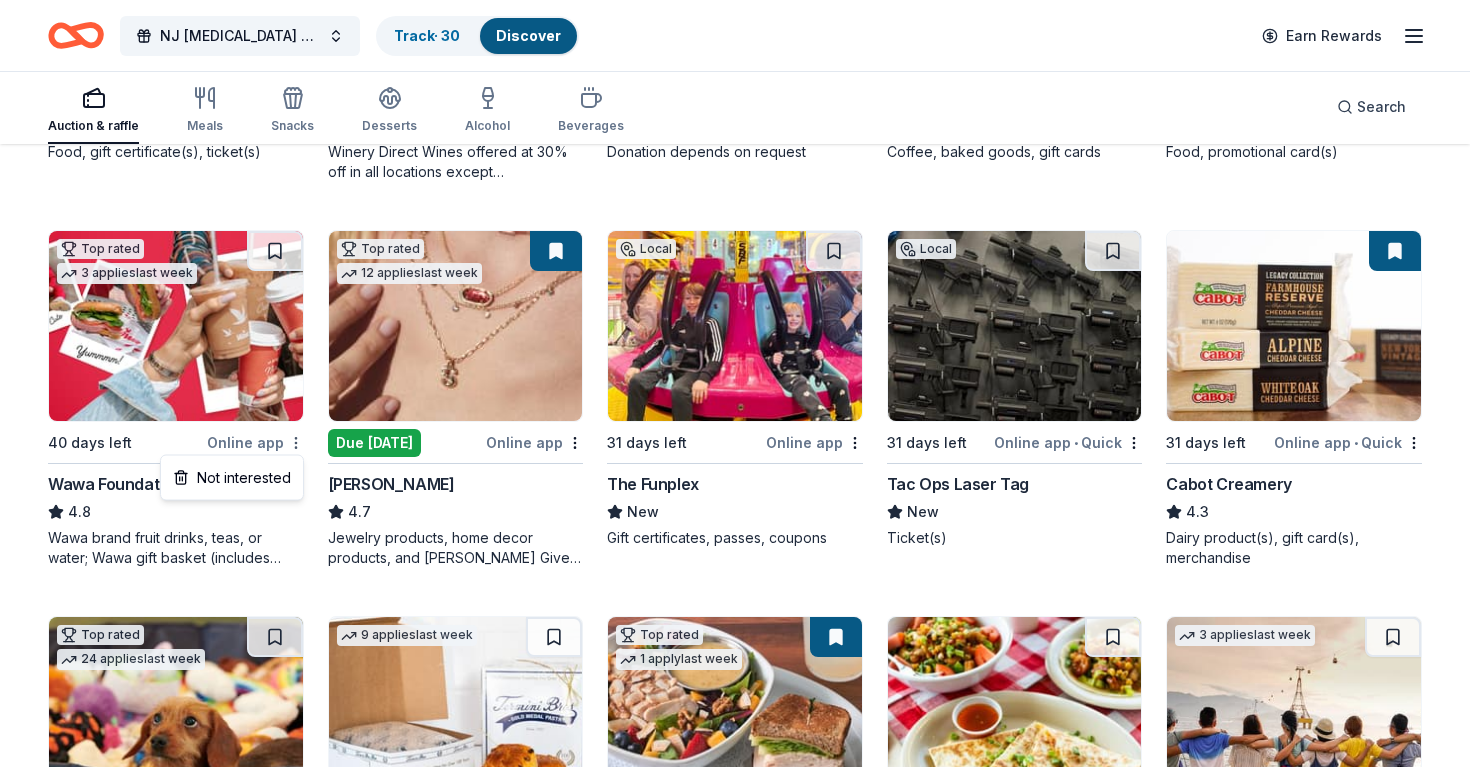 click on "NJ Apraxia Kids Walk Track  · 30 Discover Earn Rewards Auction & raffle Meals Snacks Desserts Alcohol Beverages Search 181 results  in  Morristown, NJ Application deadlines 24  this month 156  in August 1  in September 13  passed Local 47 days left Online app • Quick Alstede Farms New Food, gift certificate(s), ticket(s) Top rated 8   applies  last week 5  days left Online app Total Wine 5.0 Winery Direct Wines offered at 30% off in all locations except CT, MA, and other select markets; Private Wine Class for 20 people in all locations except available in WI, CO, and other select markets Top rated 8   applies  last week 33 days left Online app Oriental Trading 4.8 Donation depends on request Local 31 days left Online app Ethan & the Bean New Coffee, baked goods, gift cards Local 31 days left Online app • Quick Chick-fil-A (Morris Plains) New Food, promotional card(s) Top rated 3   applies  last week 40 days left Online app Wawa Foundation 4.8 Top rated 12   applies  last week Due tomorrow Online app 4.7" at bounding box center (735, -141) 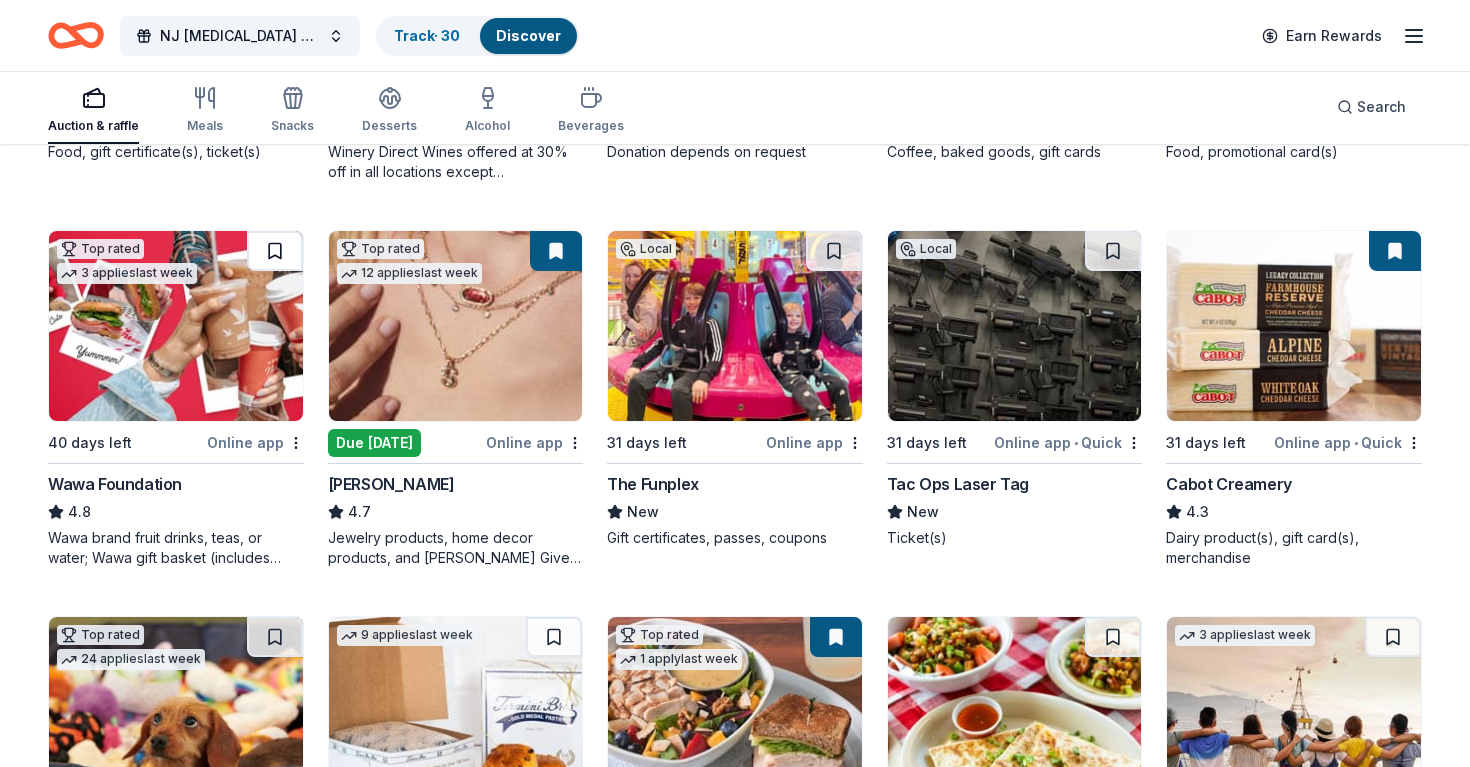 click at bounding box center (275, 251) 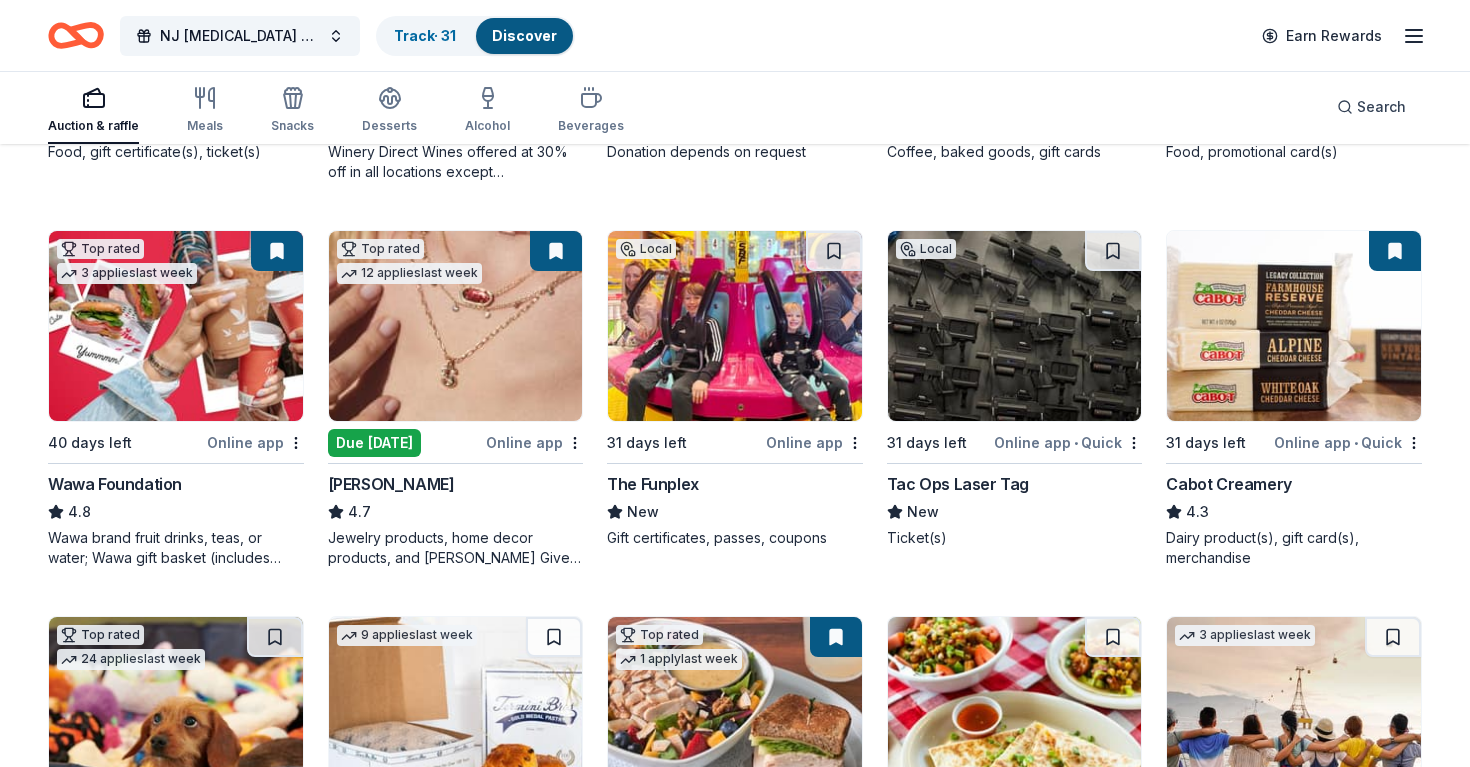 click at bounding box center (277, 251) 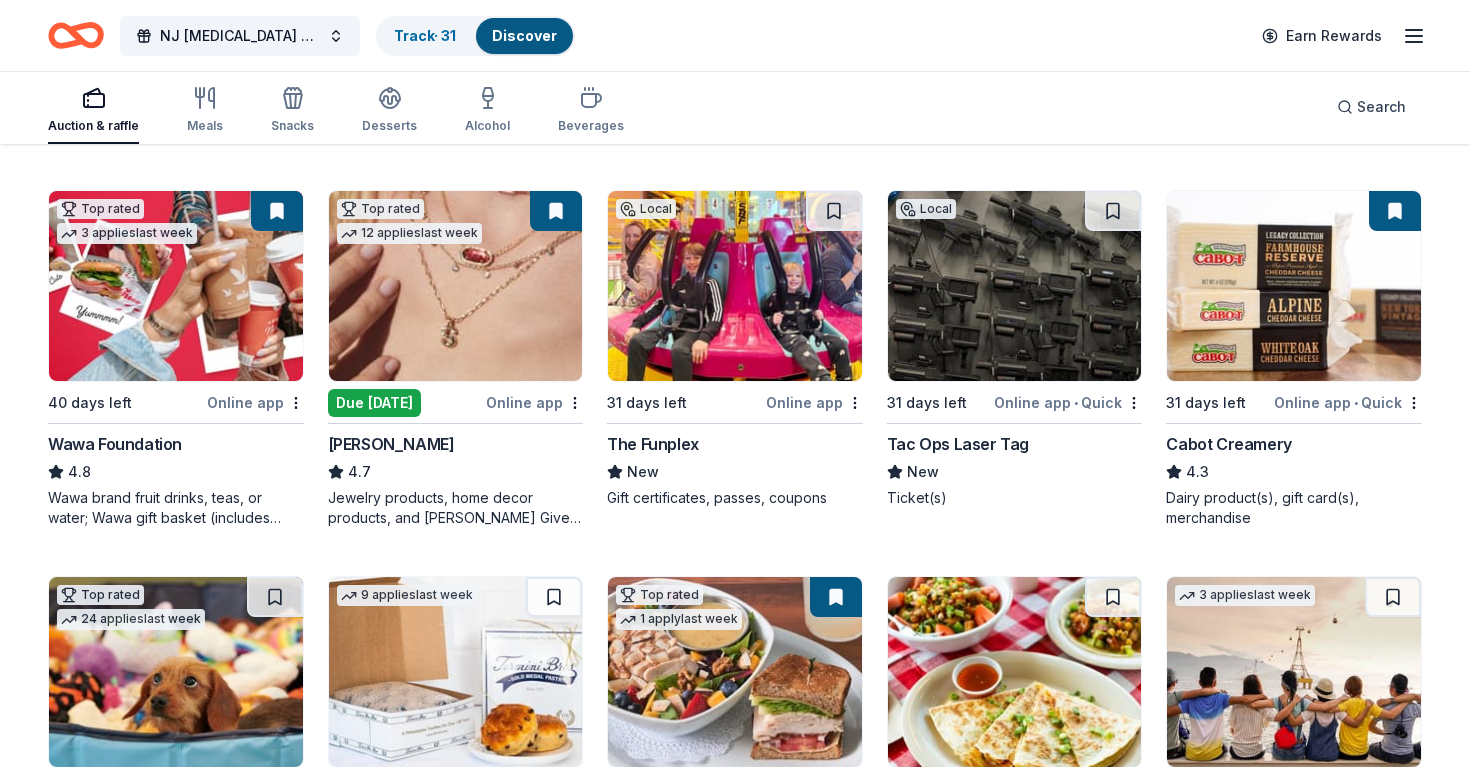 scroll, scrollTop: 577, scrollLeft: 0, axis: vertical 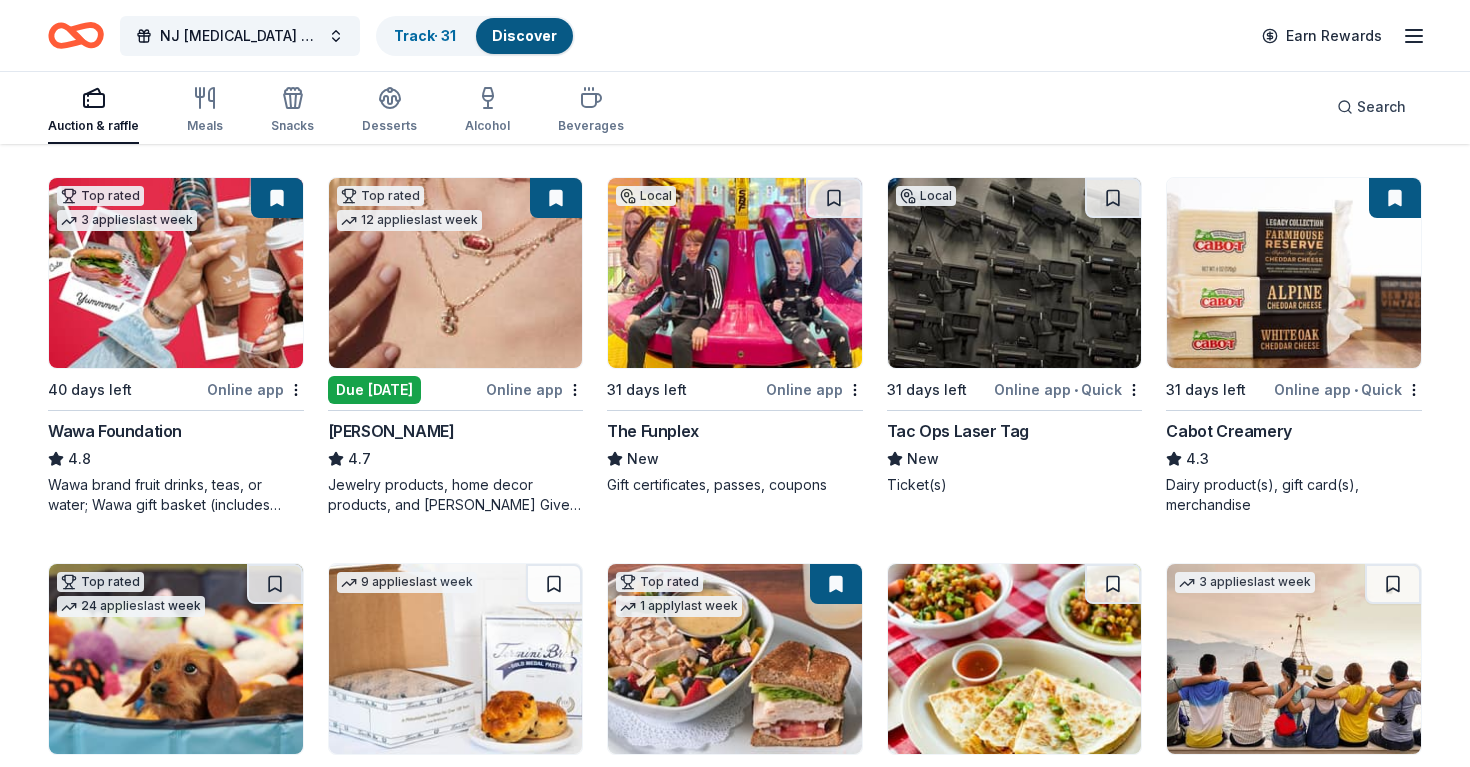 click on "The Funplex" at bounding box center (653, 431) 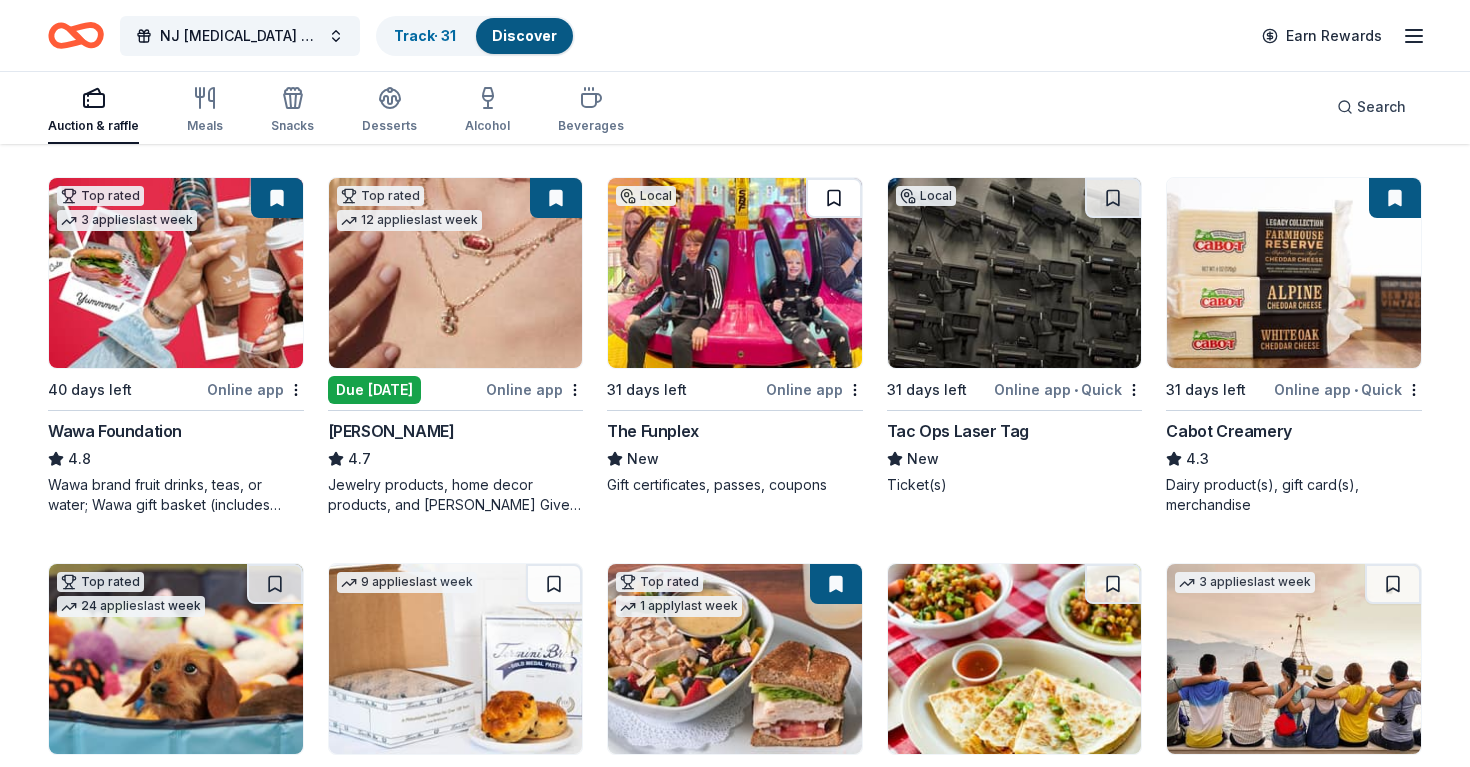 click at bounding box center (834, 198) 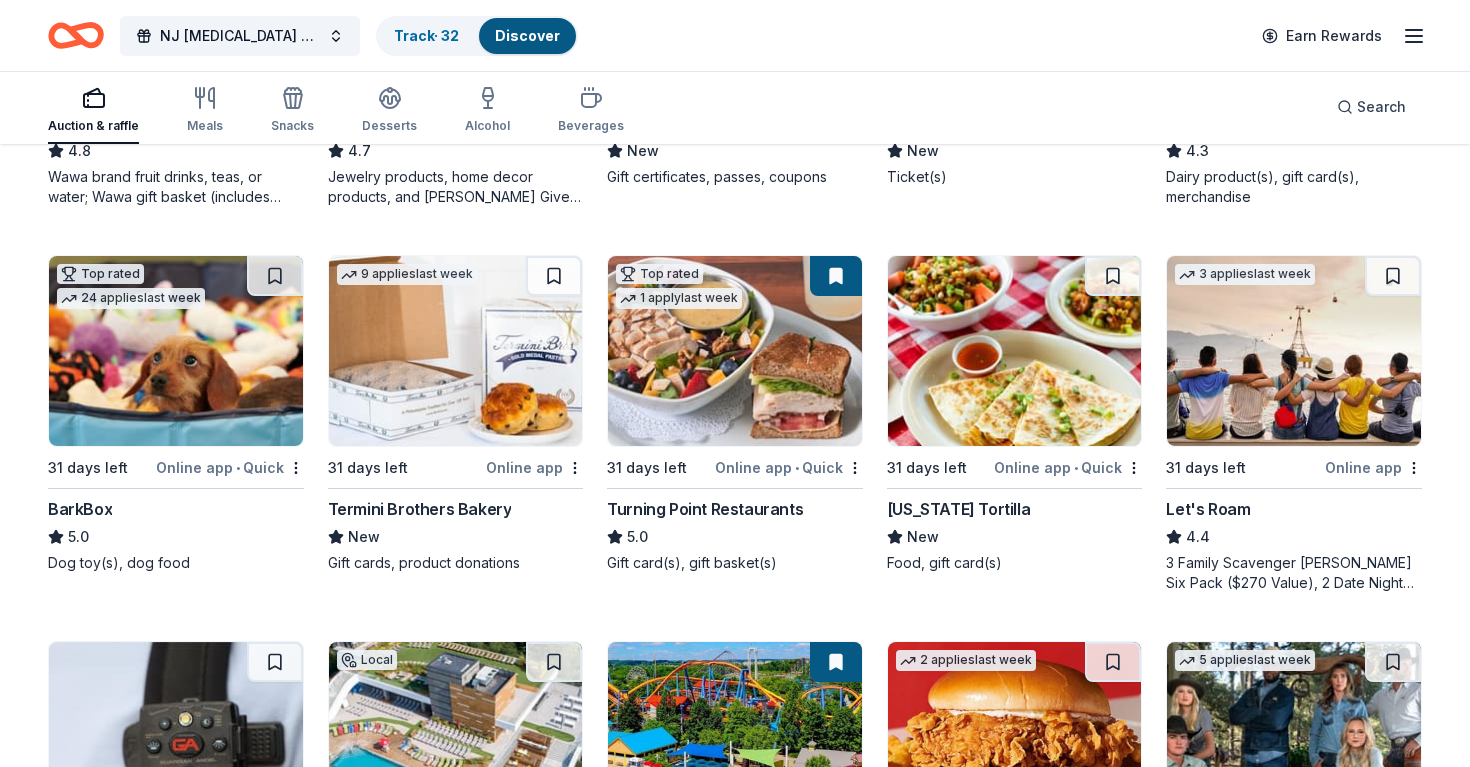 scroll, scrollTop: 886, scrollLeft: 0, axis: vertical 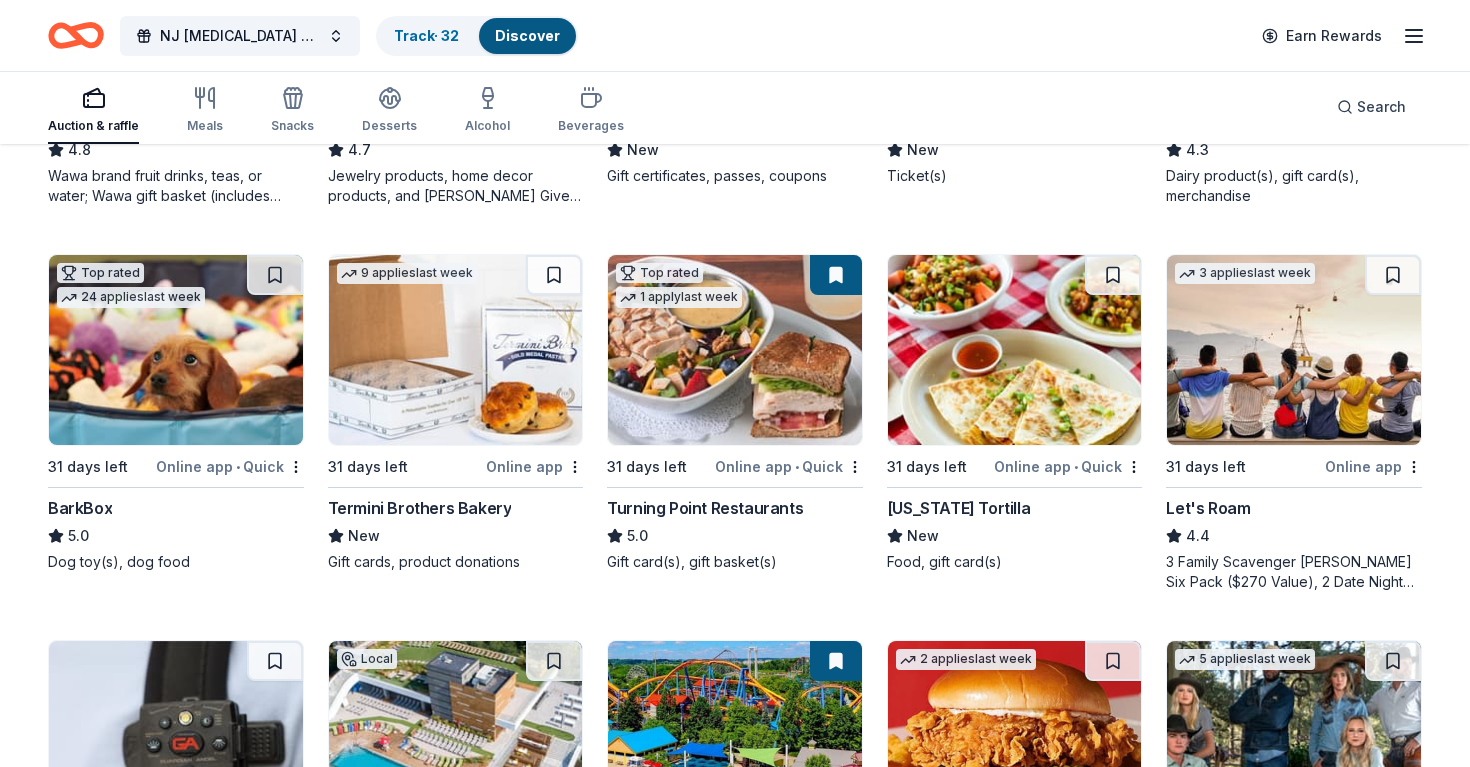 click on "BarkBox" at bounding box center (80, 508) 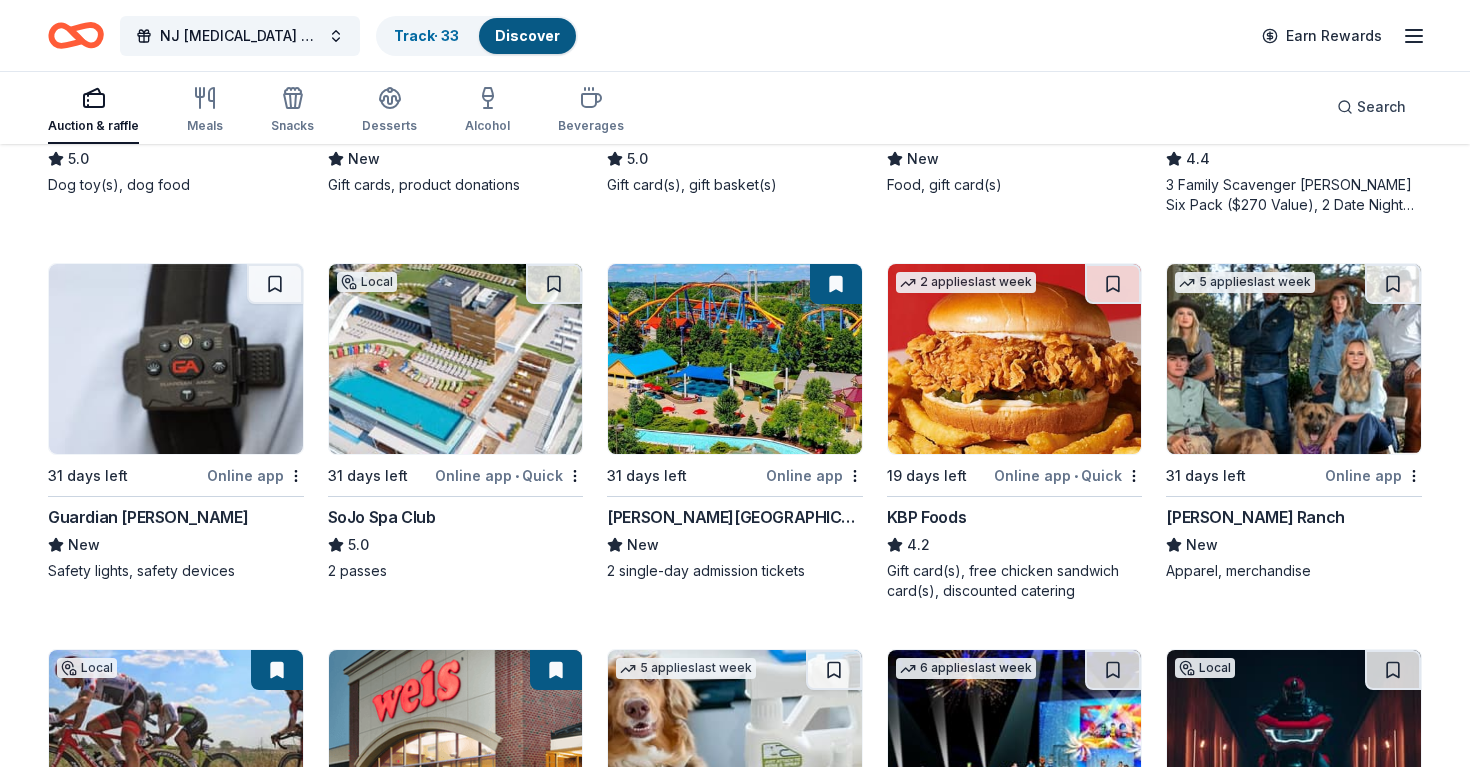 scroll, scrollTop: 1269, scrollLeft: 0, axis: vertical 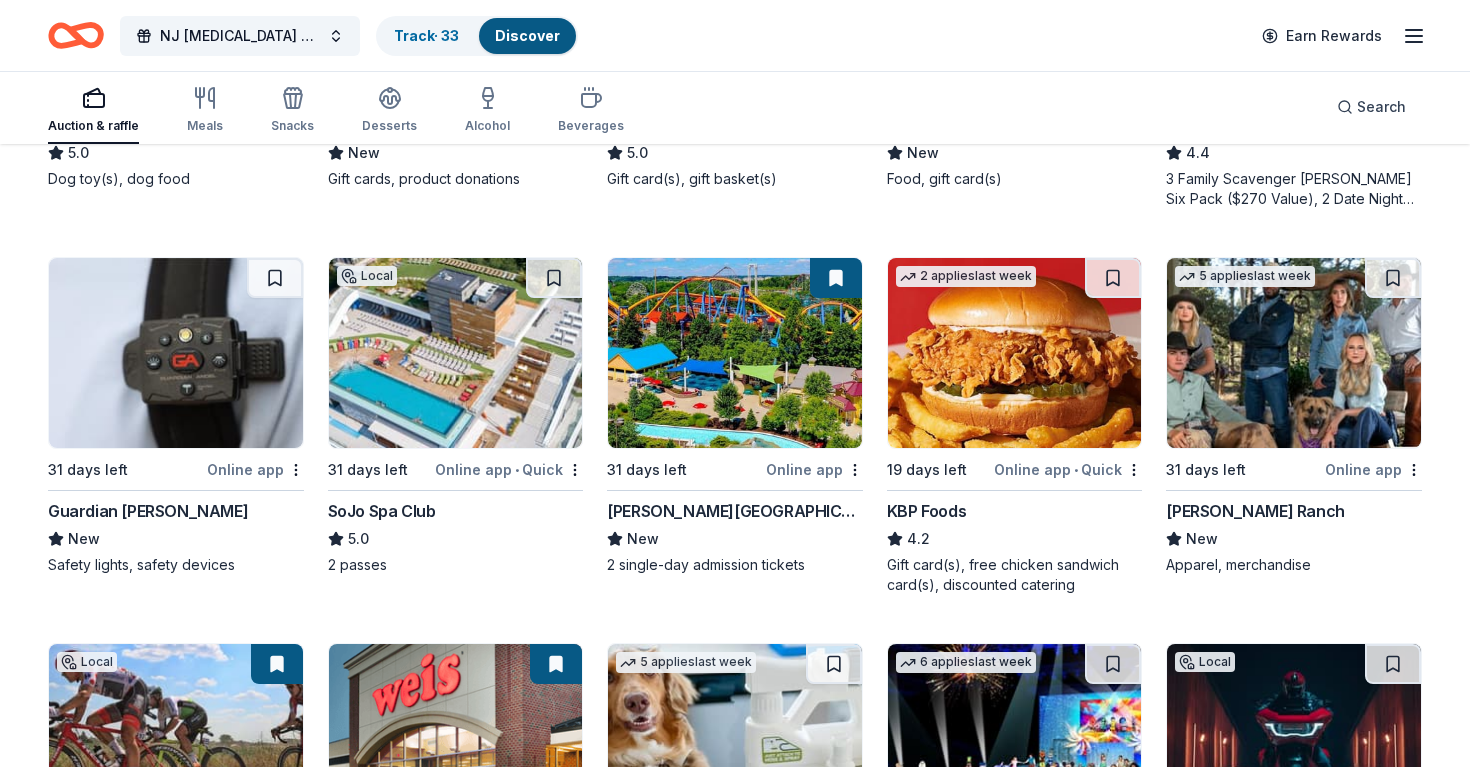 click on "Guardian Angel Device" at bounding box center (148, 511) 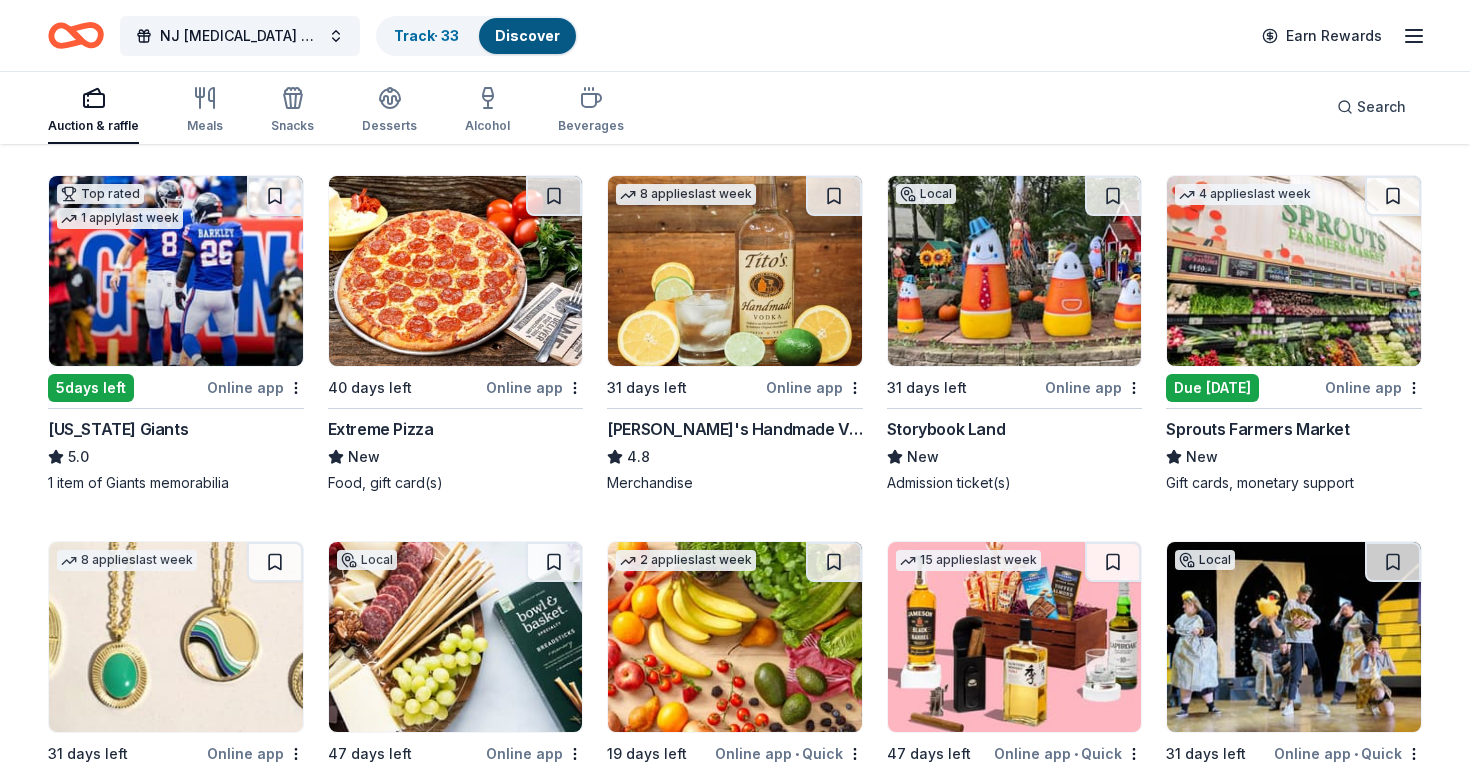 scroll, scrollTop: 3266, scrollLeft: 0, axis: vertical 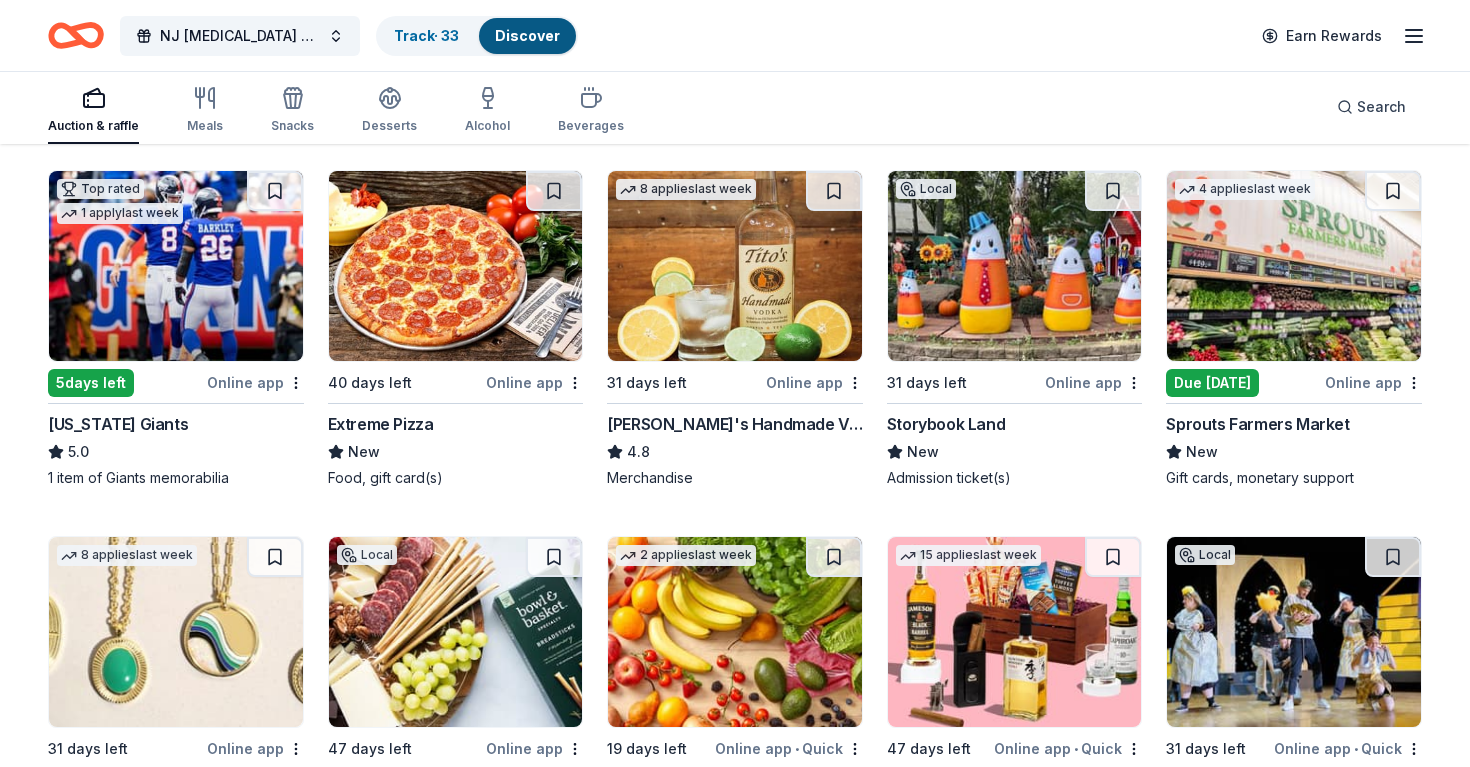 click on "[US_STATE] Giants" at bounding box center (118, 424) 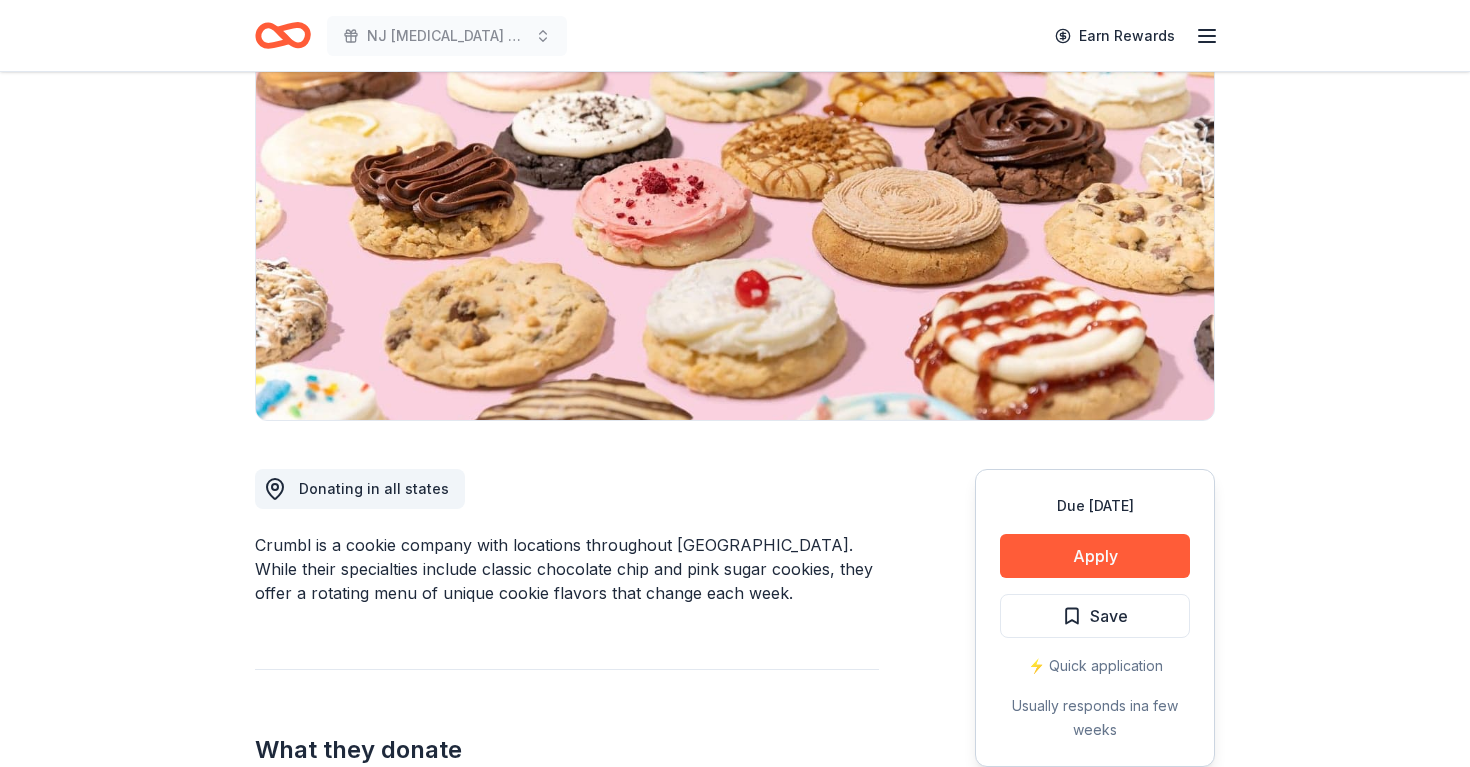 scroll, scrollTop: 203, scrollLeft: 0, axis: vertical 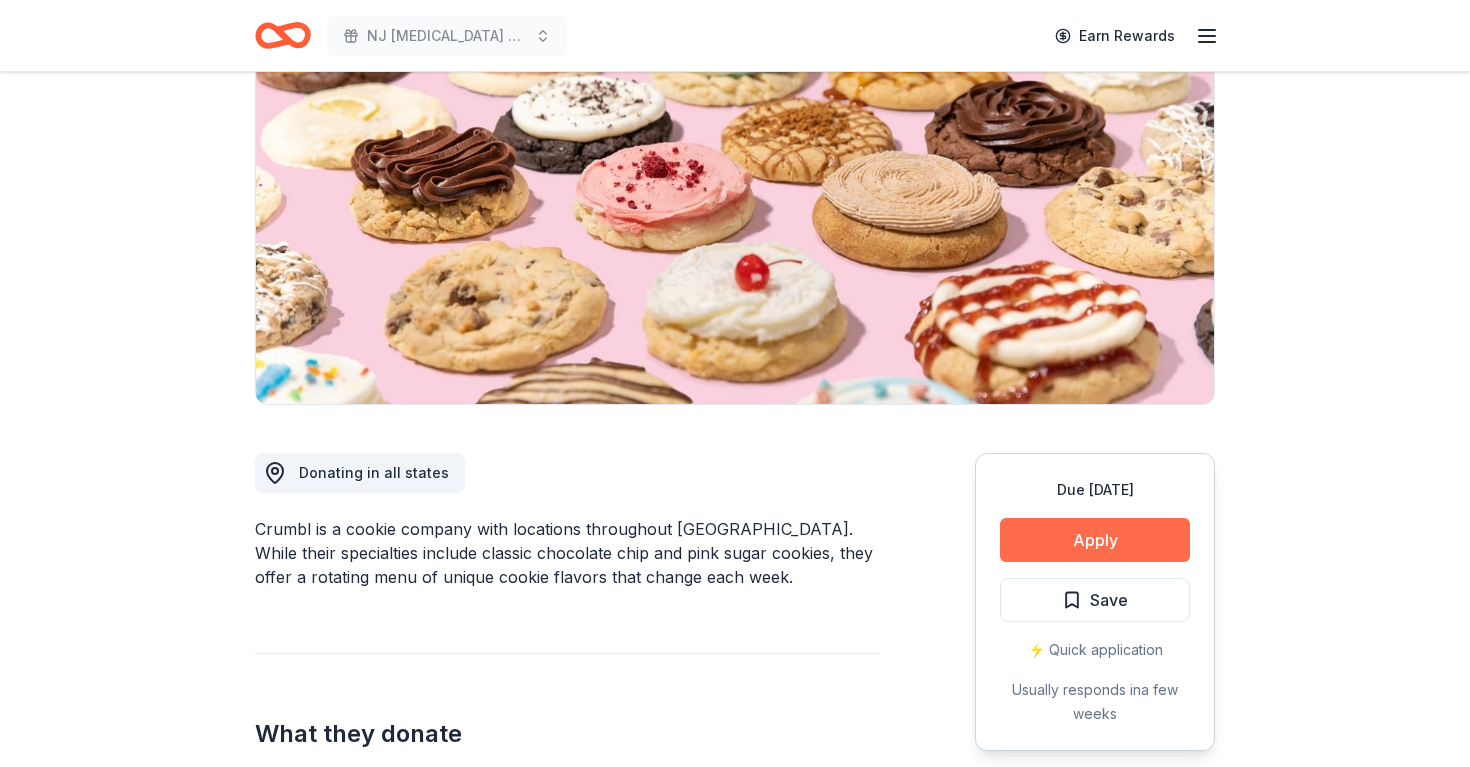 click on "Apply" at bounding box center [1095, 540] 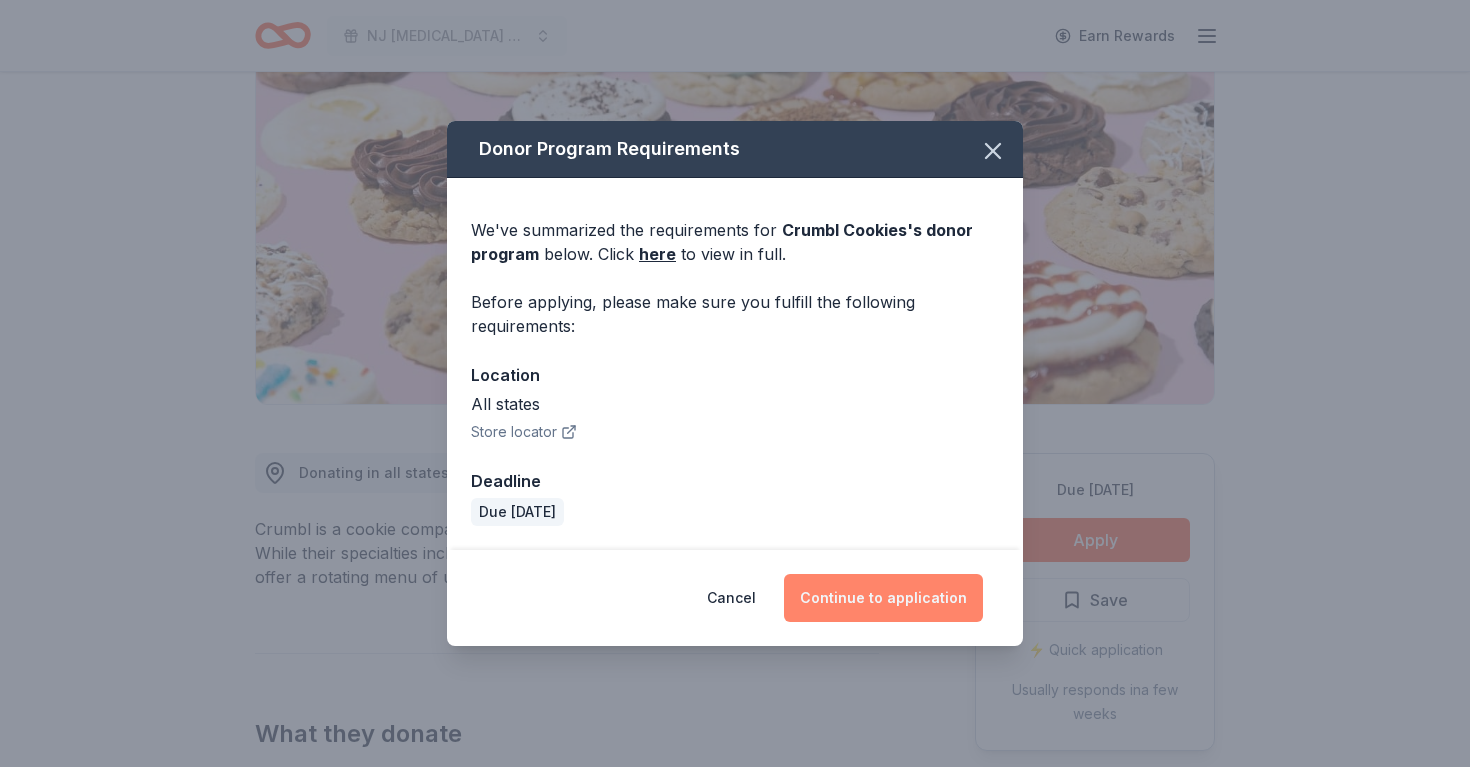 click on "Continue to application" at bounding box center [883, 598] 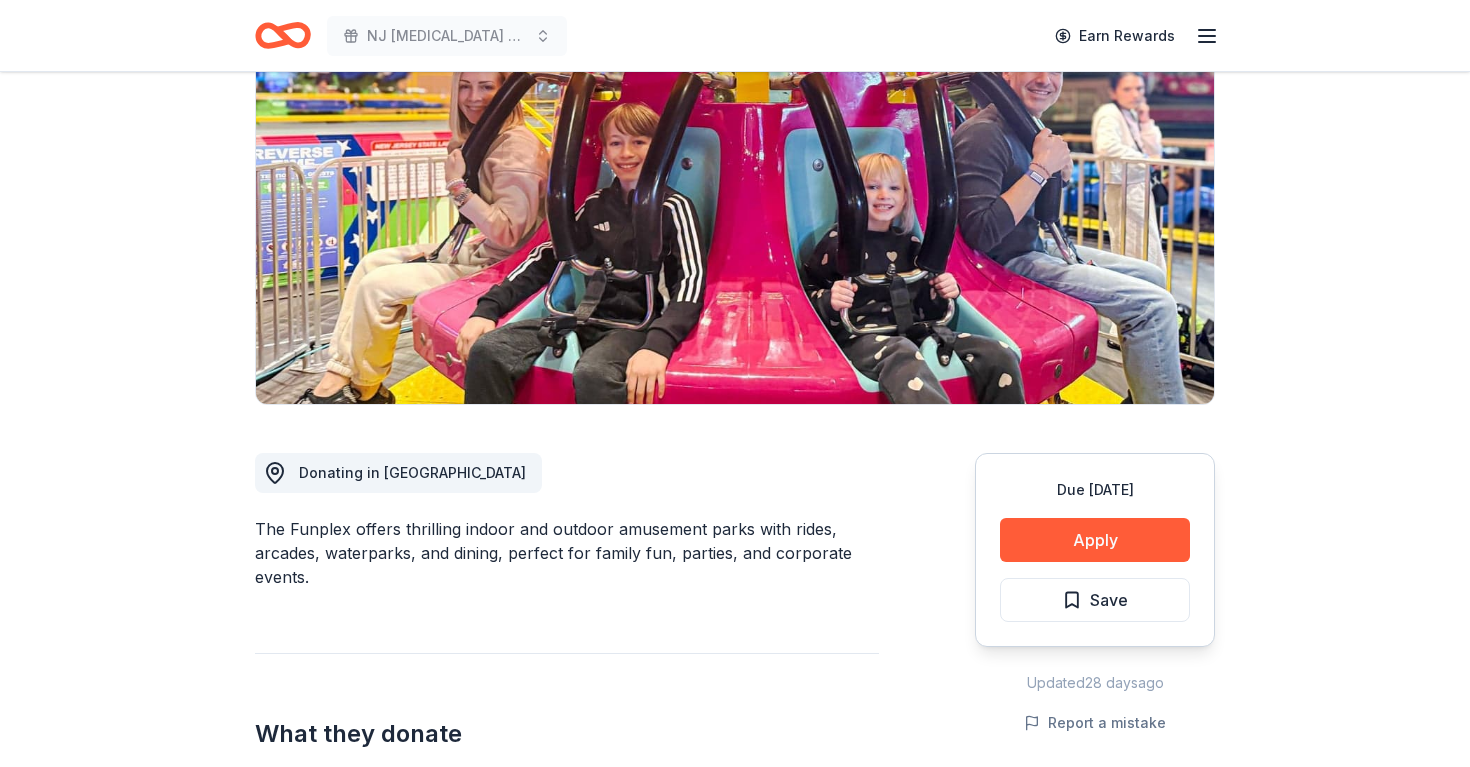 scroll, scrollTop: 230, scrollLeft: 0, axis: vertical 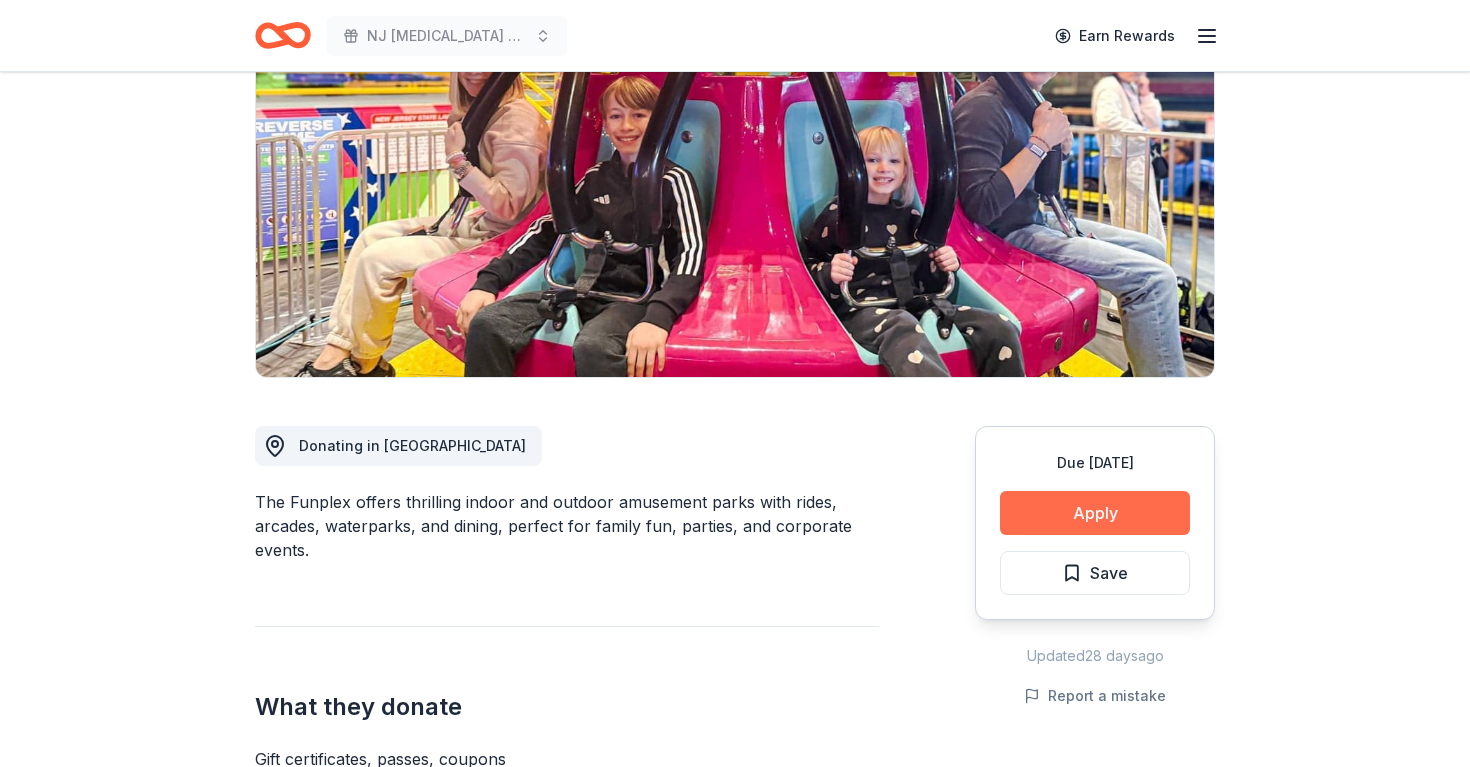 click on "Apply" at bounding box center [1095, 513] 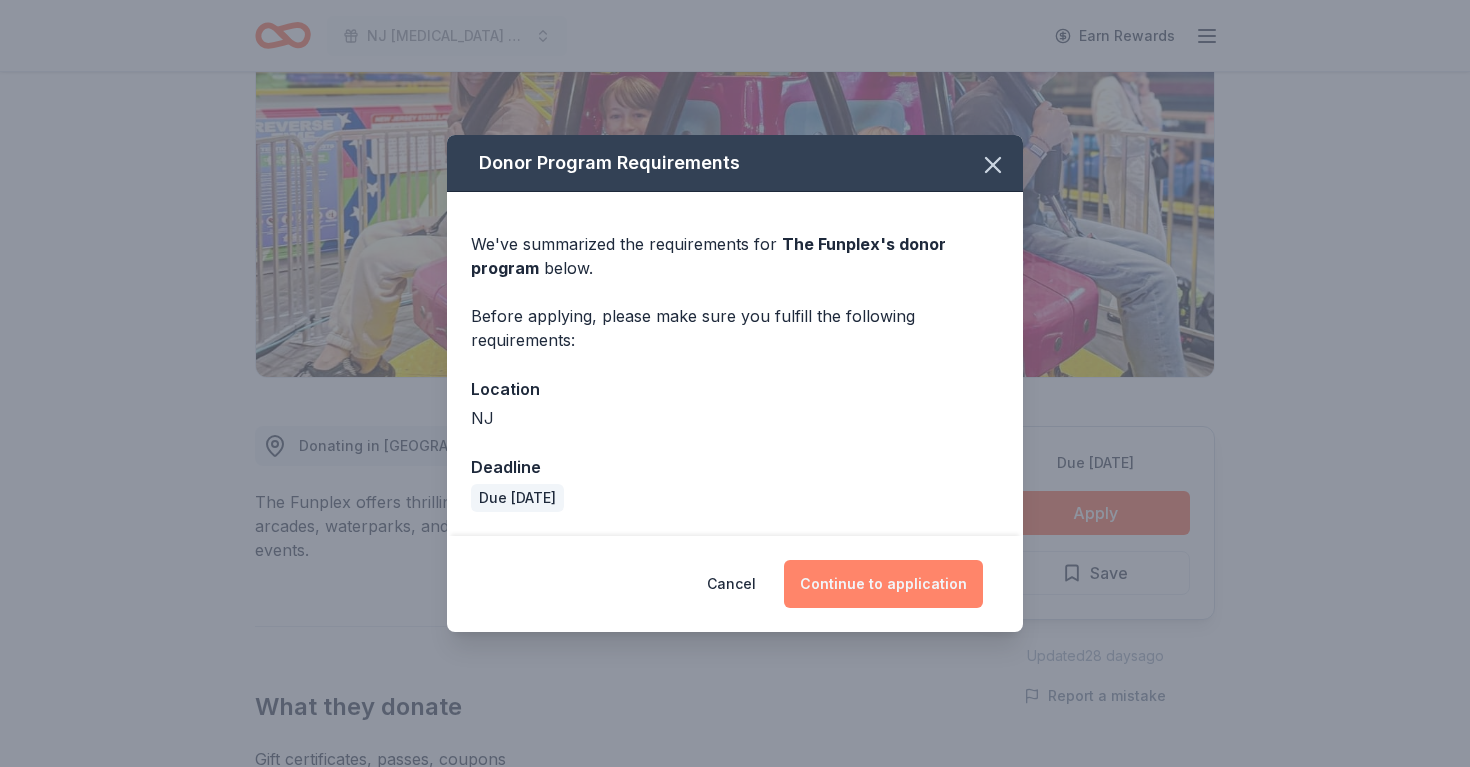click on "Continue to application" at bounding box center [883, 584] 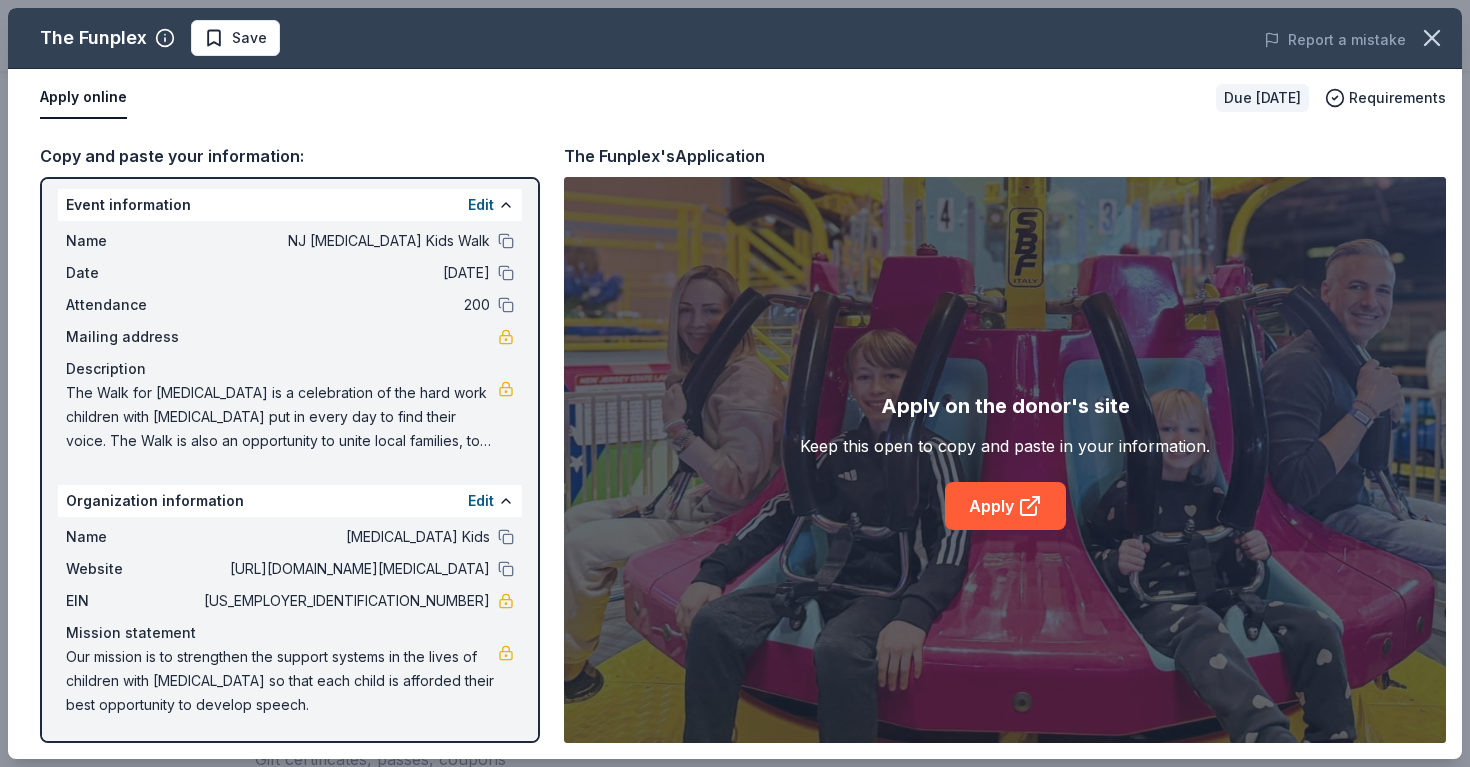 scroll, scrollTop: 0, scrollLeft: 0, axis: both 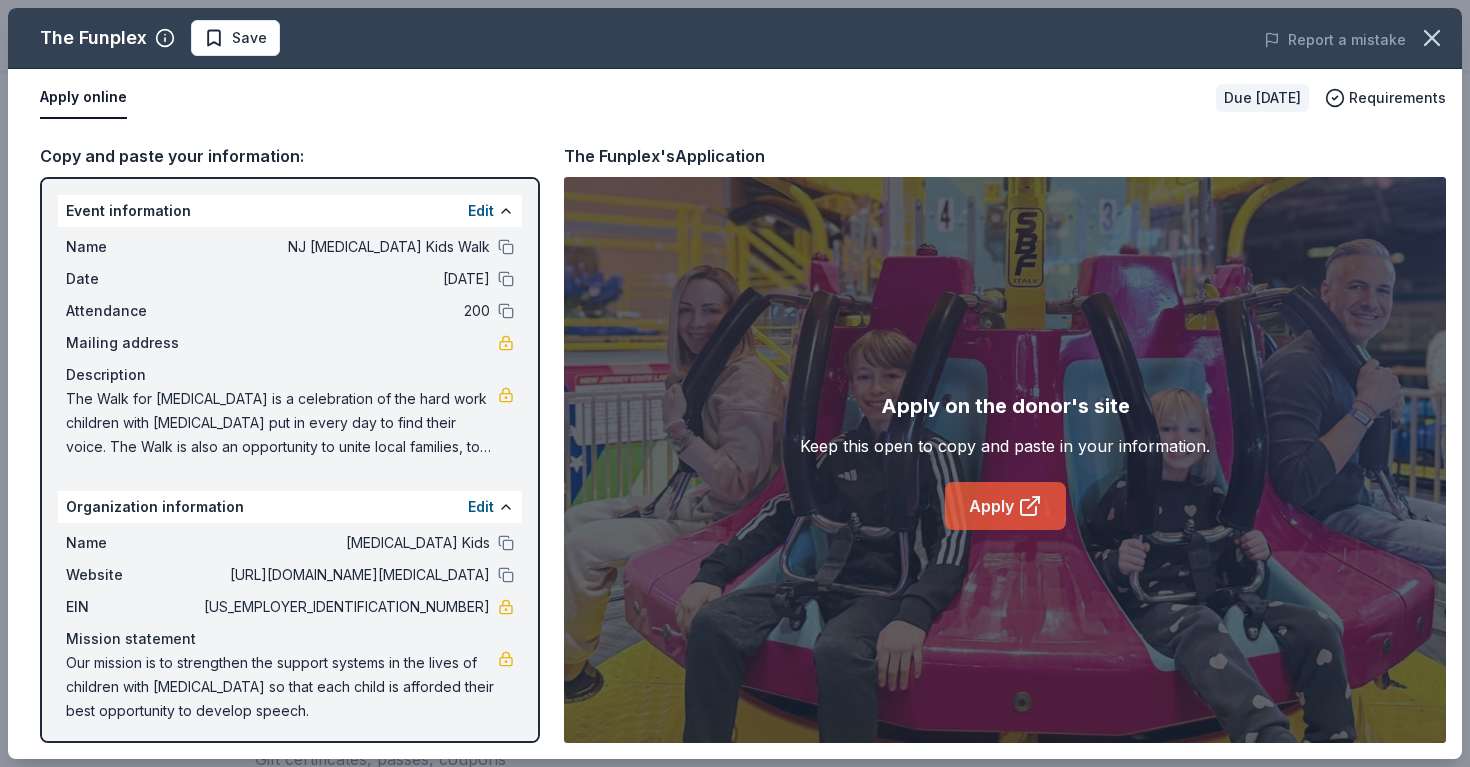 click on "Apply" at bounding box center (1005, 506) 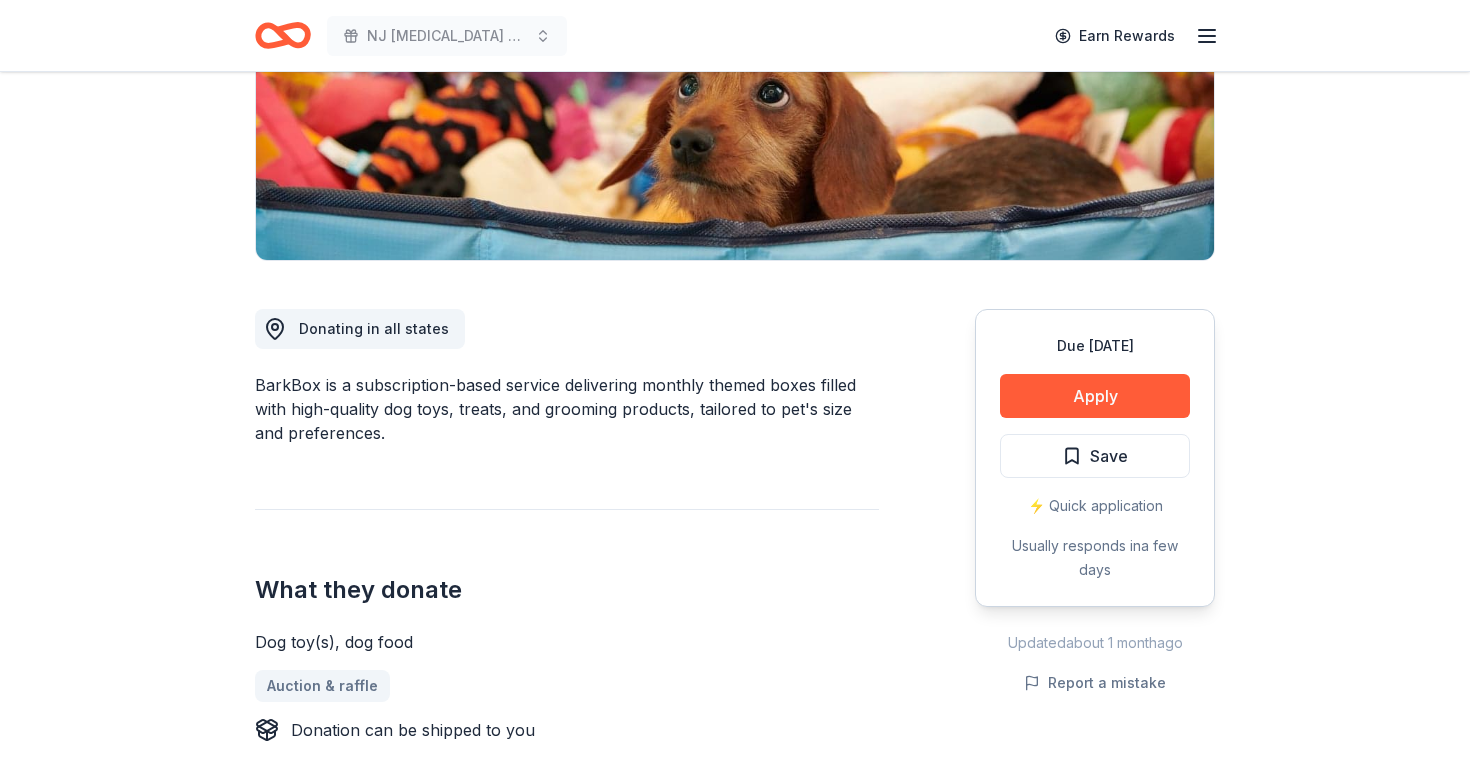 scroll, scrollTop: 362, scrollLeft: 0, axis: vertical 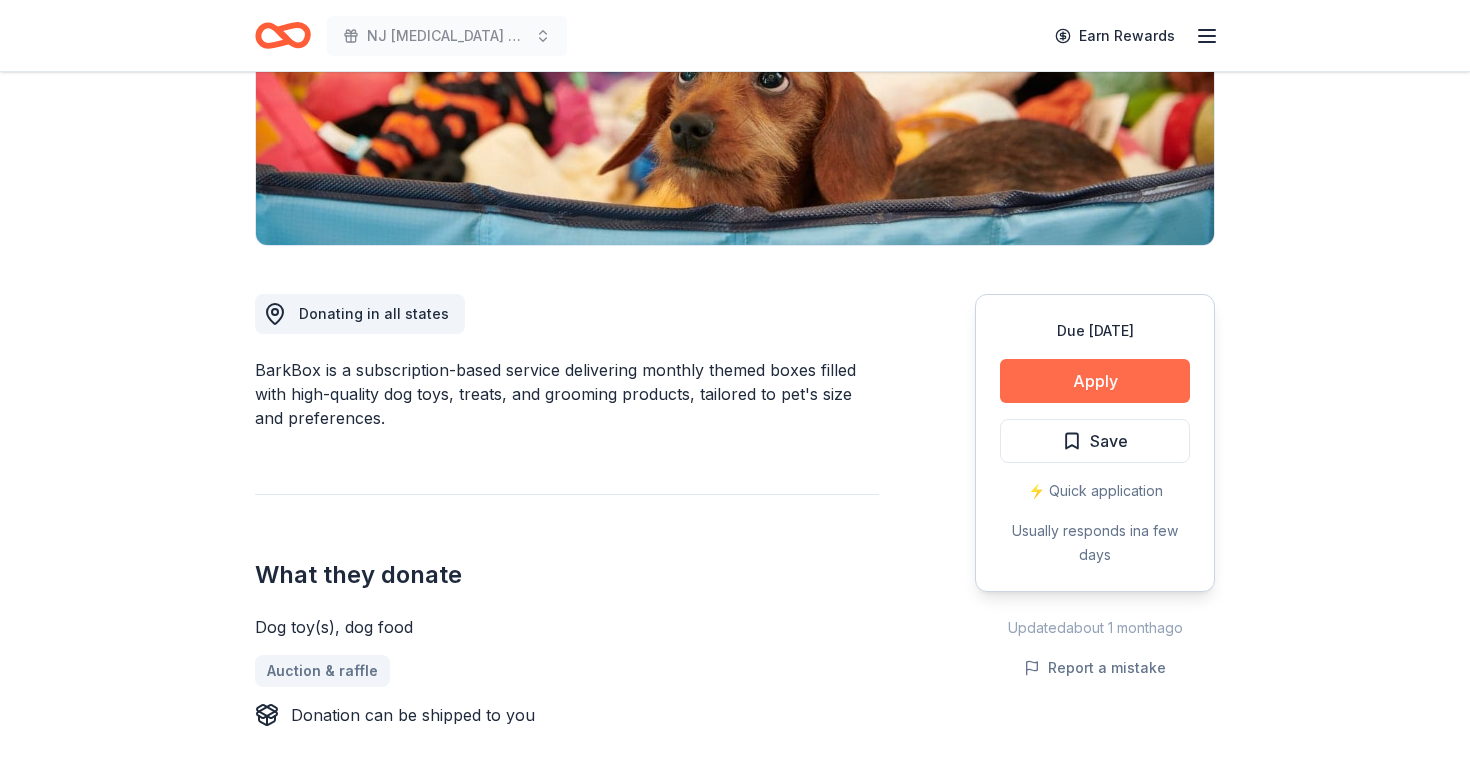 click on "Apply" at bounding box center [1095, 381] 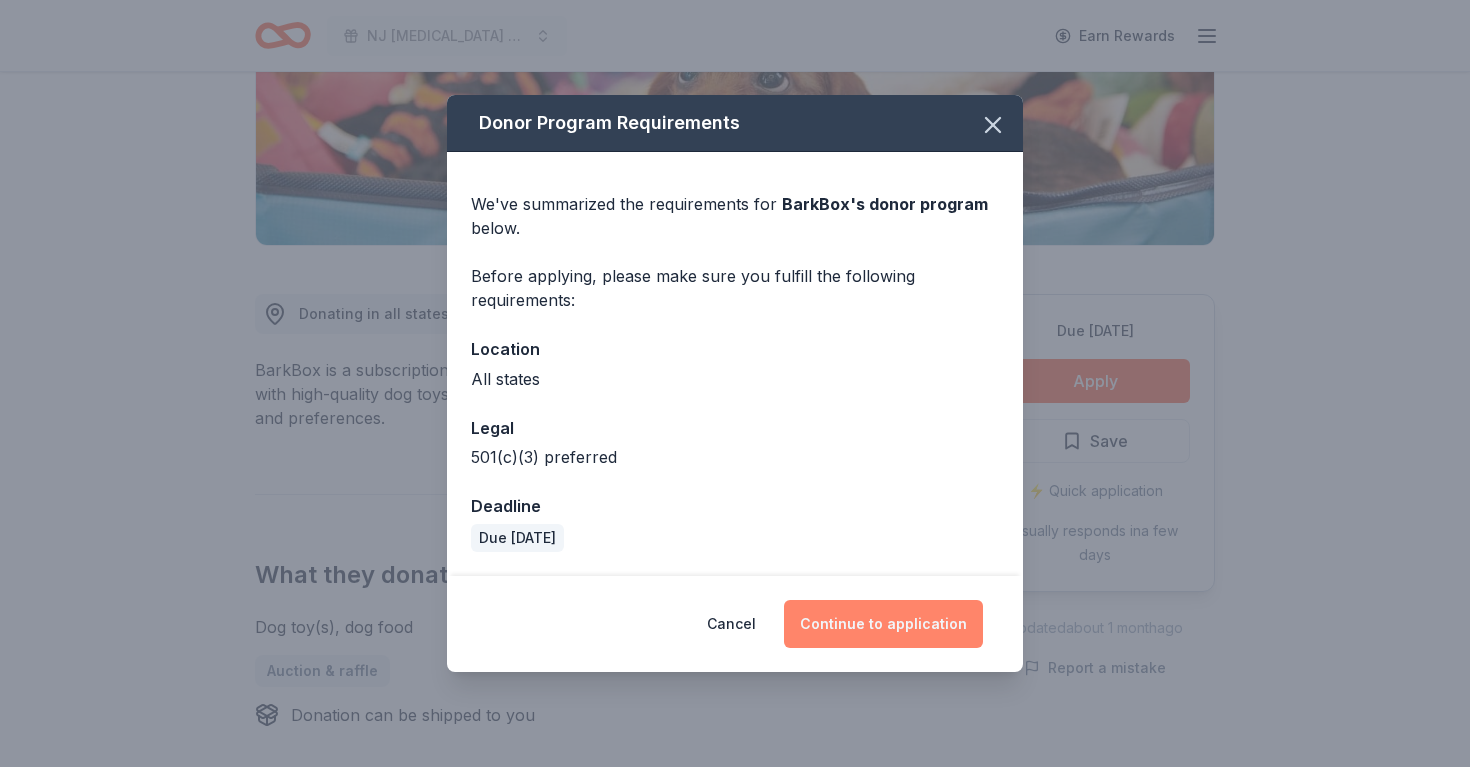 click on "Continue to application" at bounding box center (883, 624) 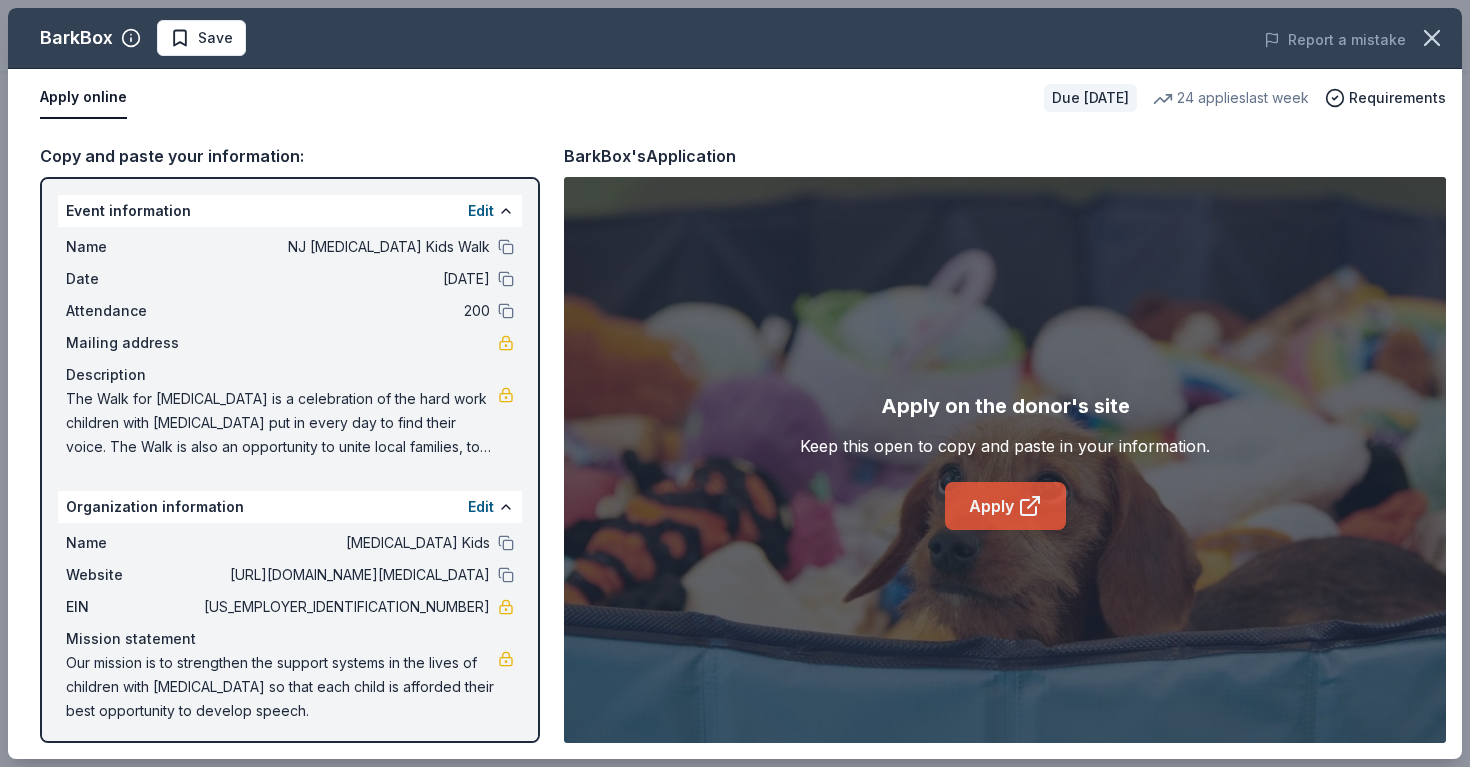 click on "Apply" at bounding box center (1005, 506) 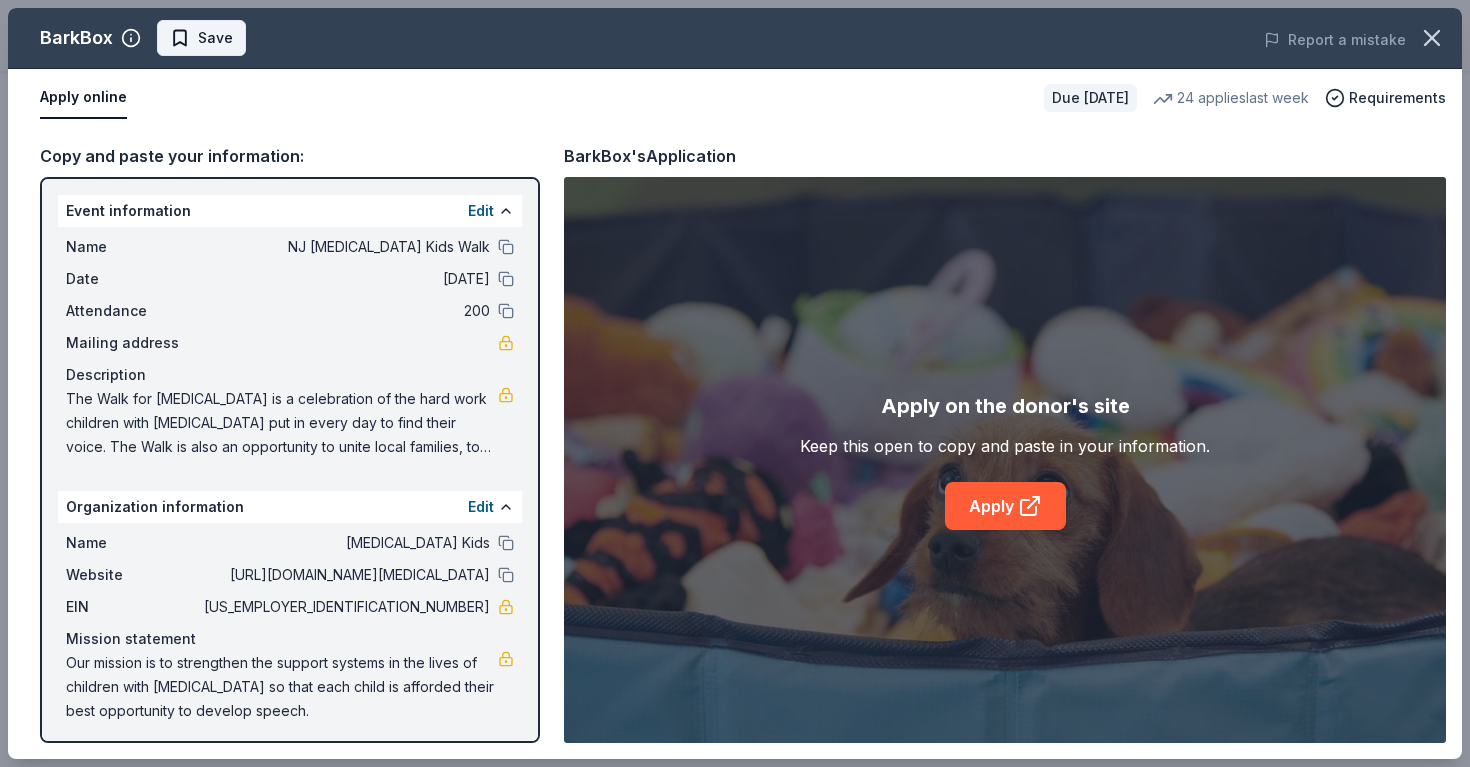 click on "Save" at bounding box center [201, 38] 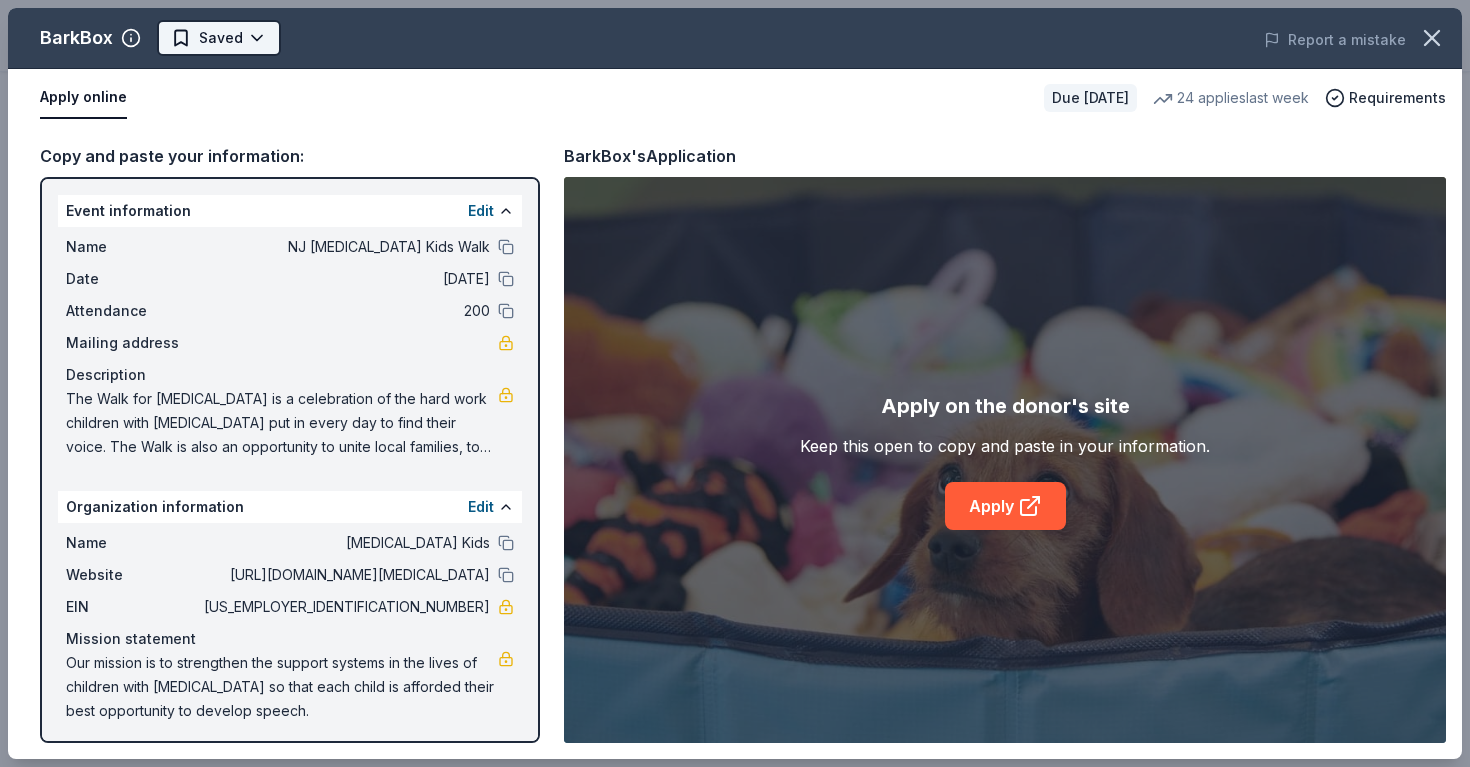 click on "NJ Apraxia Kids Walk Earn Rewards Due in 31 days Share BarkBox 5.0 • 122  reviews 24   applies  last week approval rate donation value Share Donating in all states BarkBox is a subscription-based service delivering monthly themed boxes filled with high-quality dog toys, treats, and grooming products, tailored to pet's size and preferences. What they donate Dog toy(s), dog food Auction & raffle Donation can be shipped to you Who they donate to  Preferred 501(c)(3) preferred Due in 31 days Apply Saved ⚡️ Quick application Usually responds in  a few days Updated  about 1 month  ago Report a mistake approval rate 20 % approved 30 % declined 50 % no response donation value (average) 20% 70% 0% 10% $xx - $xx $xx - $xx $xx - $xx $xx - $xx Upgrade to Pro to view approval rates and average donation values 5.0 • 122  reviews See all  122  reviews Connecticut breast health initiative June 2025 • Approved Read more A Lab for LIfe  May 2025 • Approved Ethan and The Bean NJ 501c3 Non Profit  May 2025 • • 1" at bounding box center [735, 21] 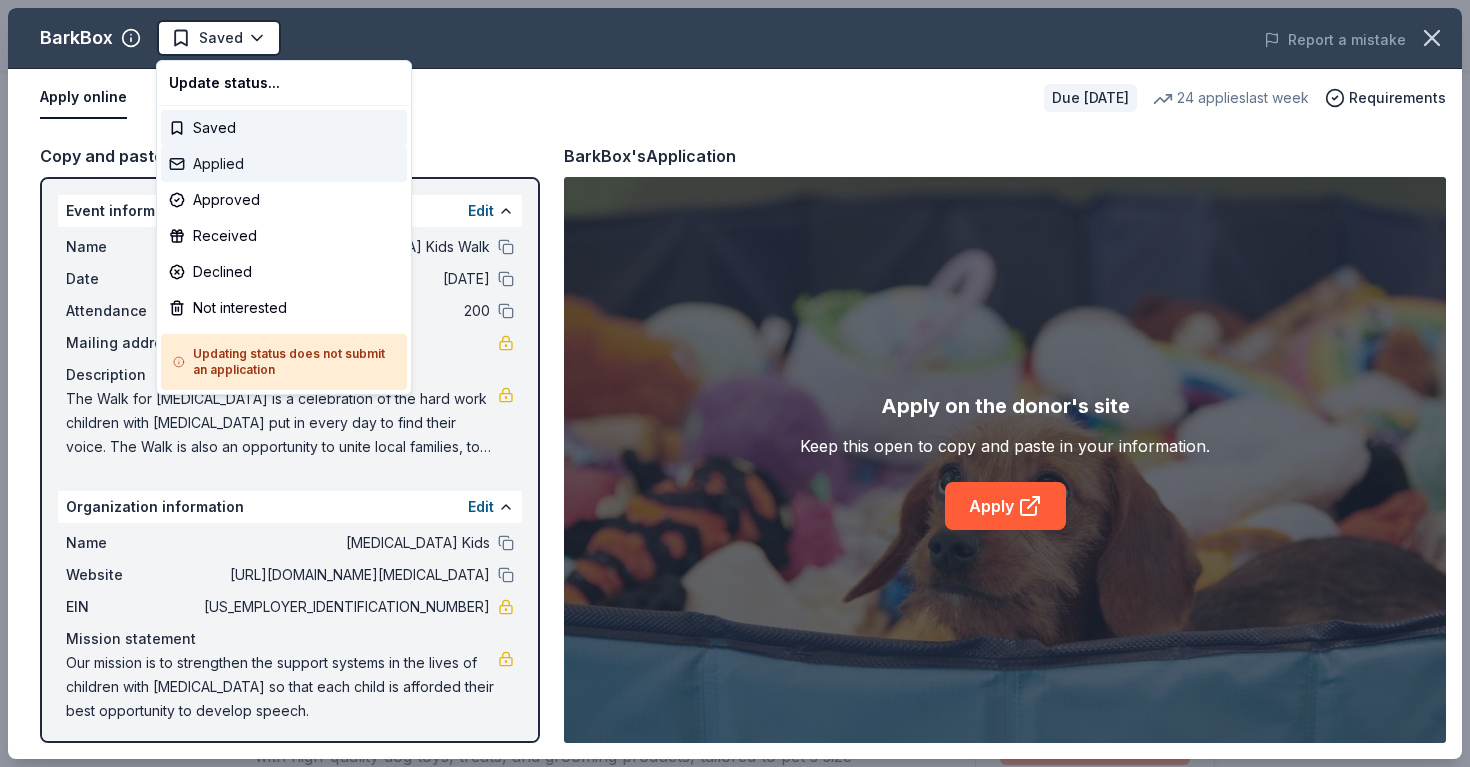 click on "Applied" at bounding box center [284, 164] 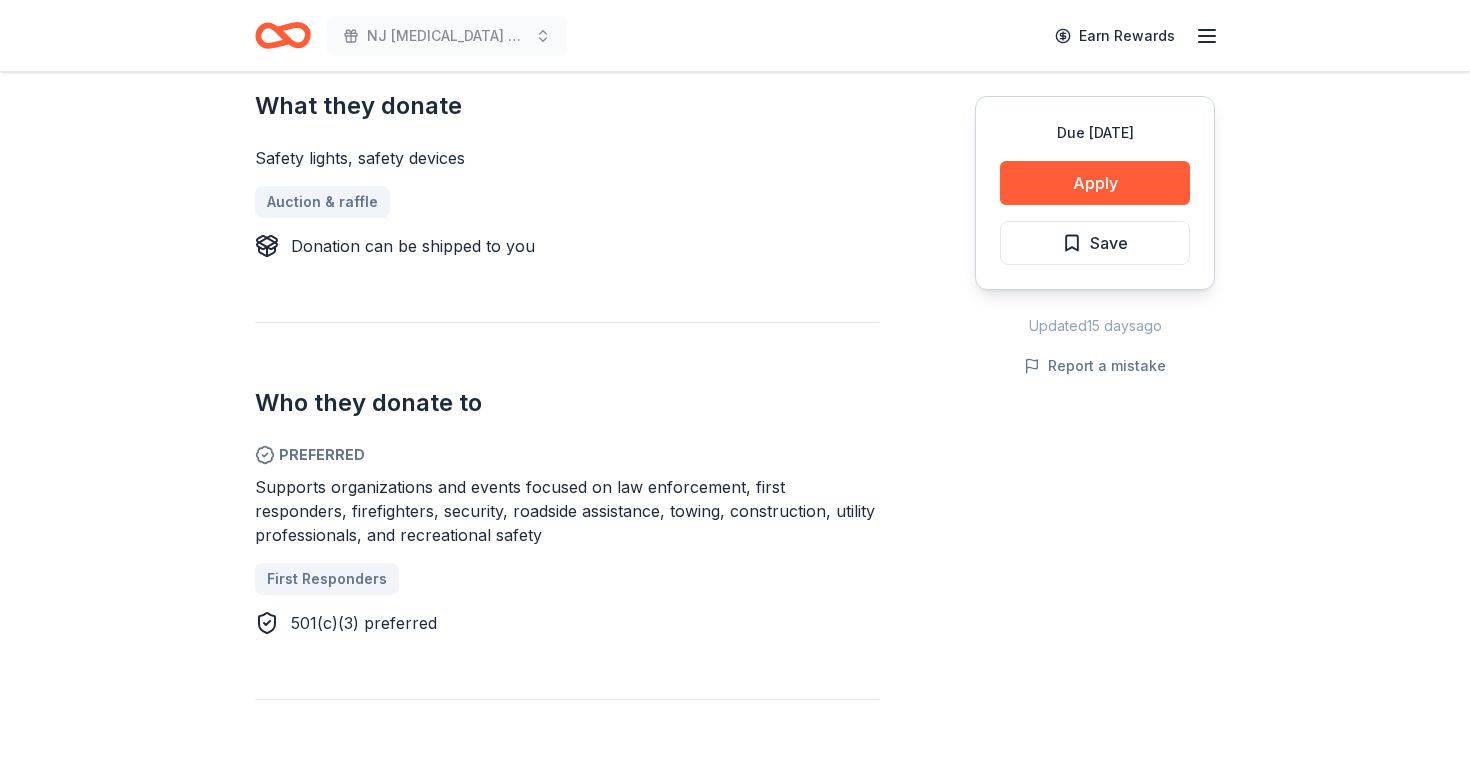 scroll, scrollTop: 833, scrollLeft: 0, axis: vertical 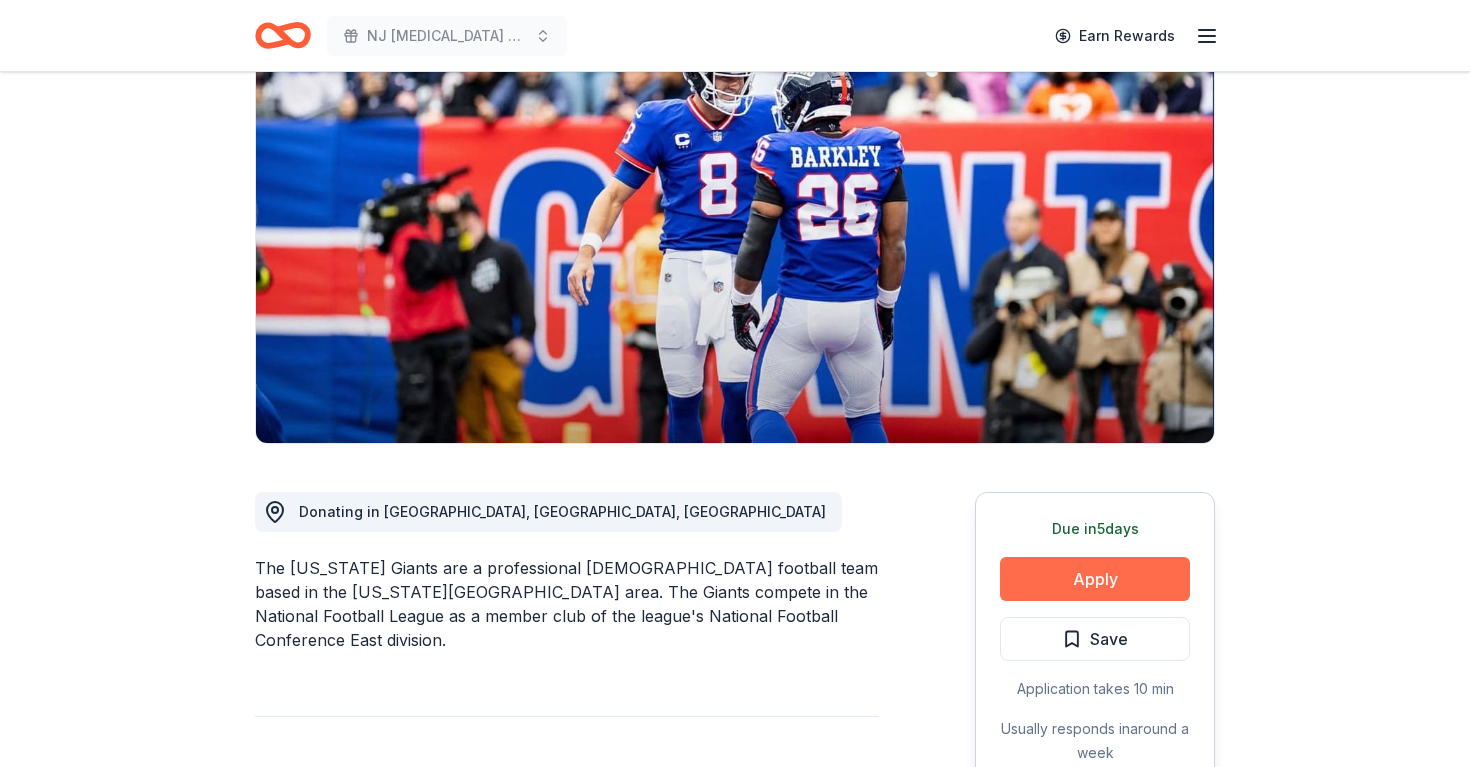 click on "Apply" at bounding box center (1095, 579) 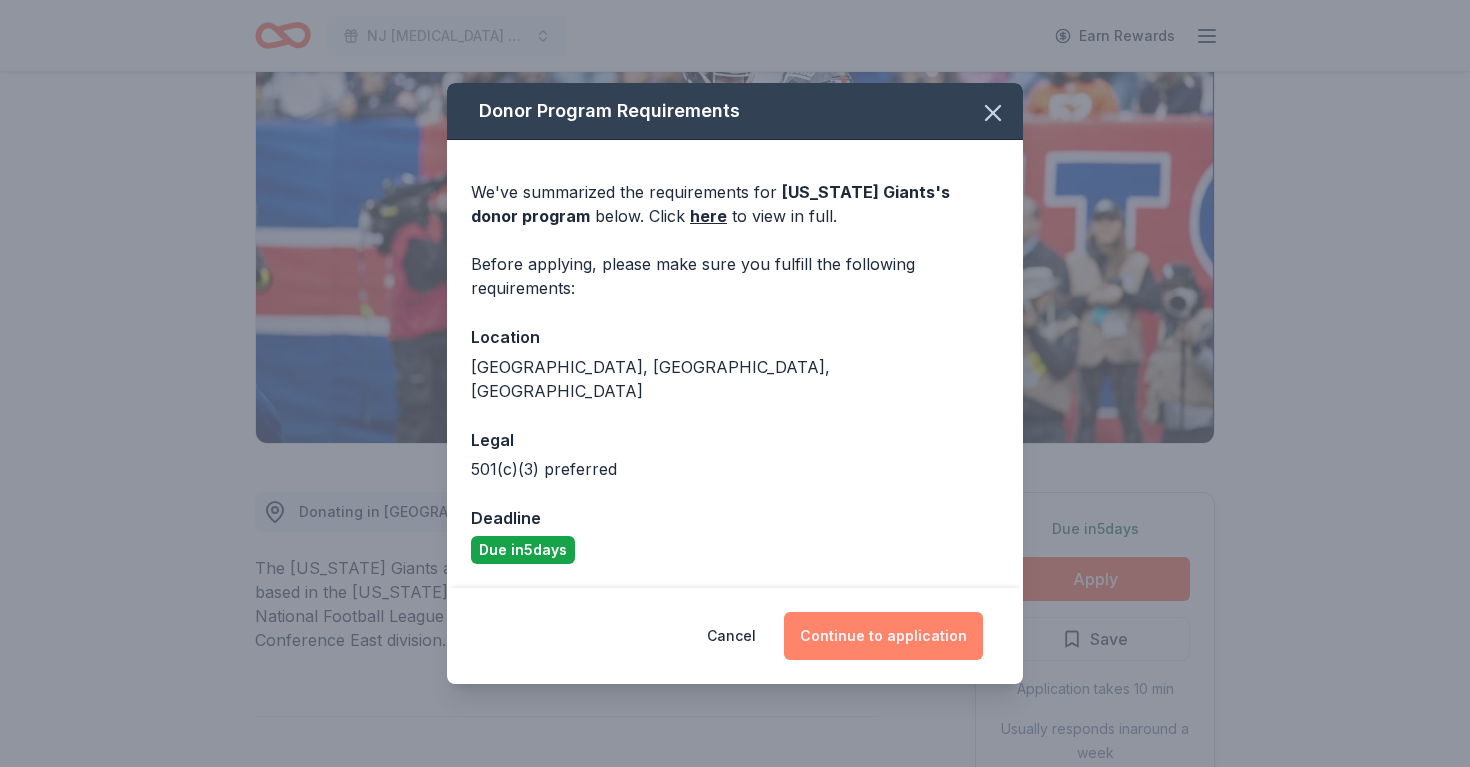 click on "Continue to application" at bounding box center (883, 636) 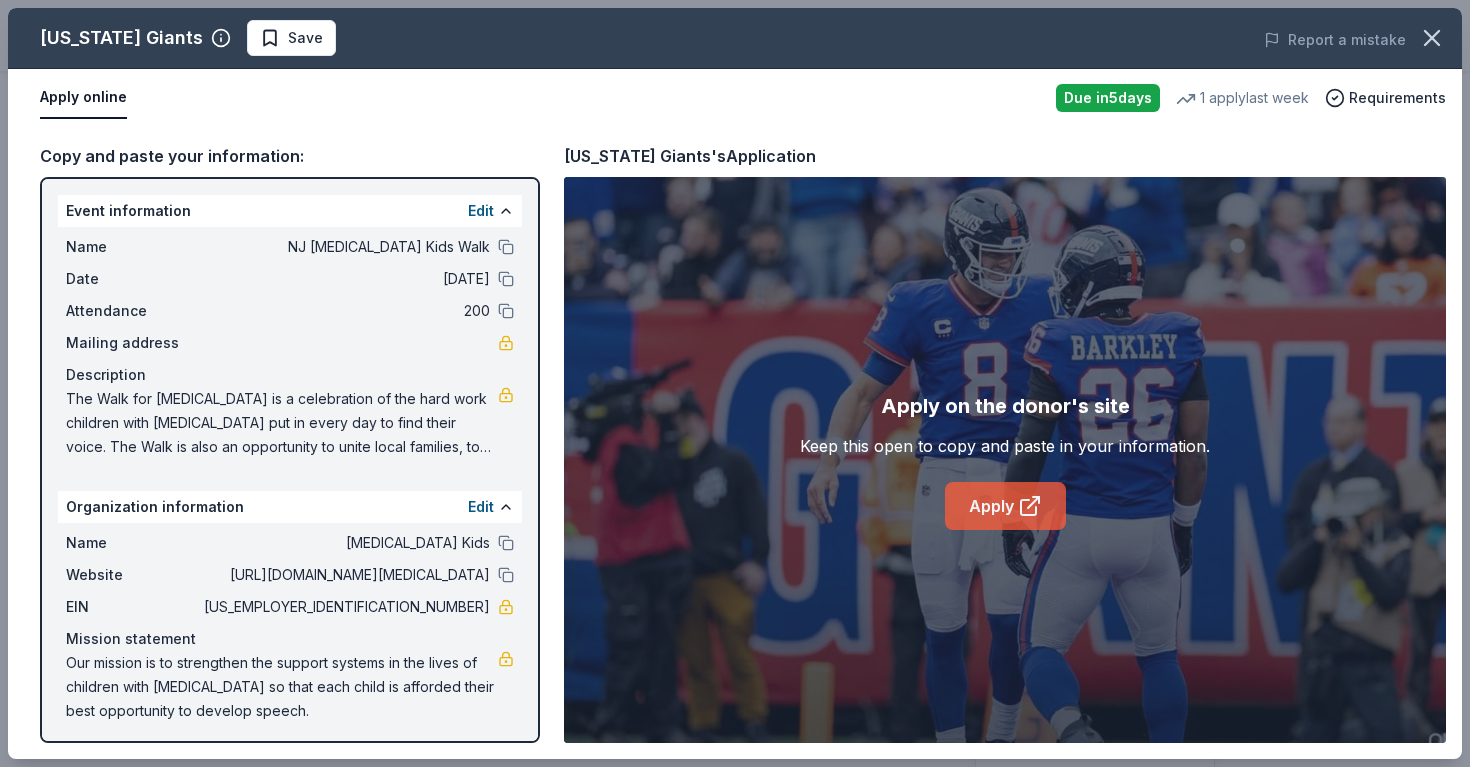 click on "Apply" at bounding box center (1005, 506) 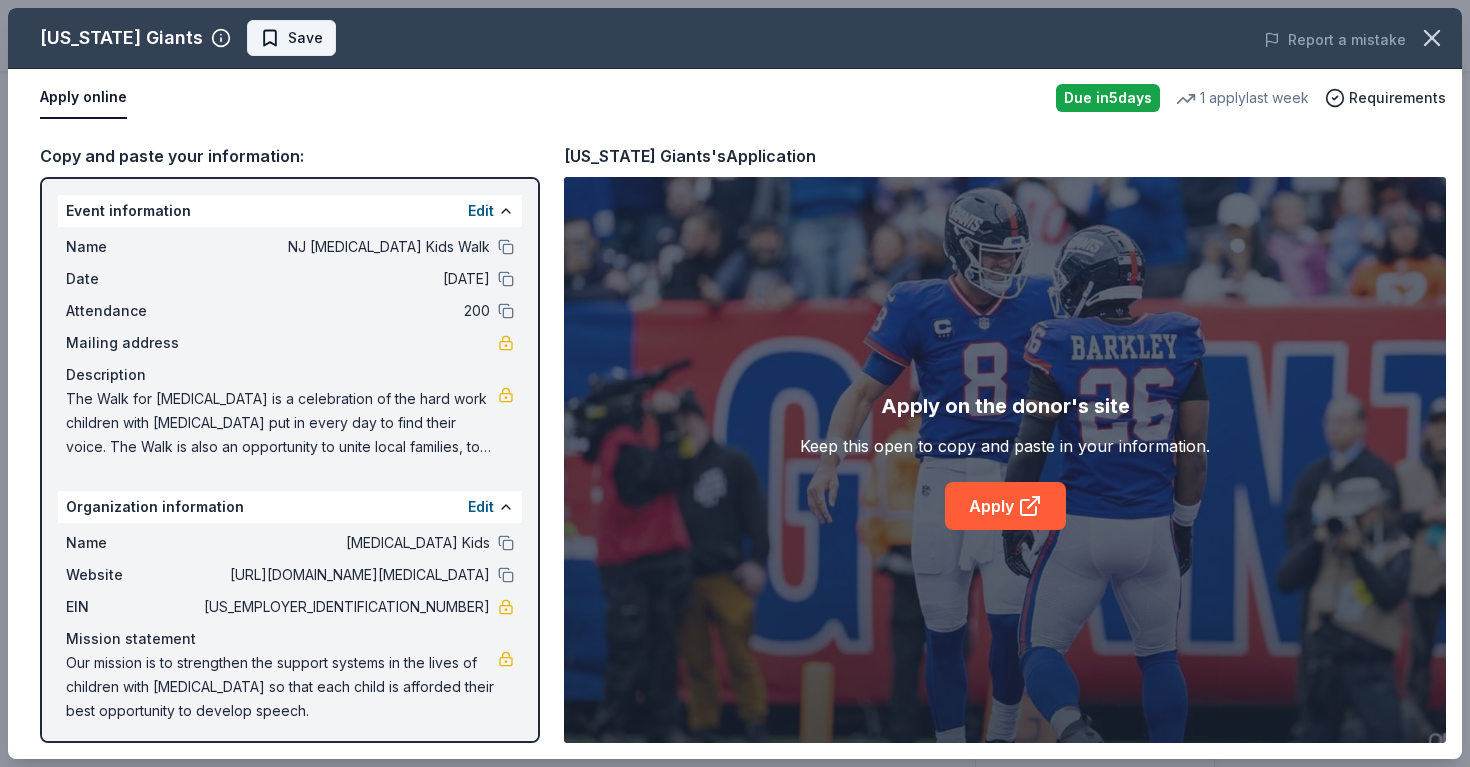 click on "Save" at bounding box center (305, 38) 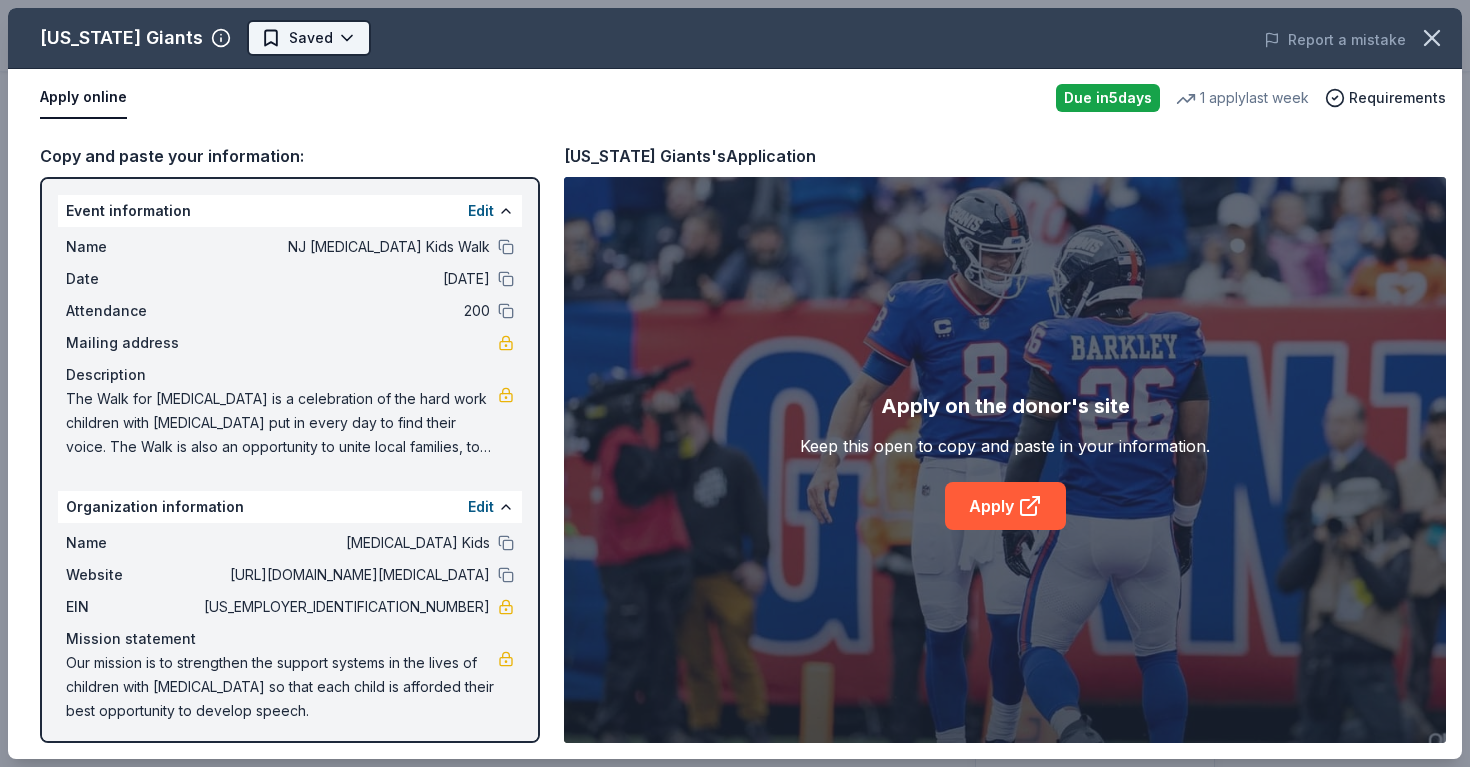 click on "NJ [MEDICAL_DATA] Kids Walk Earn Rewards Due [DATE] Share [US_STATE] Giants 5.0 • 4  reviews 1   apply  last week approval rate donation value Share Donating in [GEOGRAPHIC_DATA], [GEOGRAPHIC_DATA], [GEOGRAPHIC_DATA] The [US_STATE] Giants are a professional American football team based in the [US_STATE][GEOGRAPHIC_DATA] area. The Giants compete in the National Football League as a member club of the league's National Football Conference East division. What they donate 1 item of Giants memorabilia Auction & raffle Donation can be shipped to you   You may receive donations every   year Who they donate to  Preferred 501(c)(3) preferred Due [DATE] Apply Saved Application takes 10 min Usually responds in  around a week Updated  about [DATE] Report a mistake approval rate 20 % approved 30 % declined 50 % no response donation value (average) 20% 70% 0% 10% $xx - $xx $xx - $xx $xx - $xx $xx - $xx Upgrade to Pro to view approval rates and average donation values 5.0 • 4  reviews Catholic Academy of [GEOGRAPHIC_DATA] [DATE] • Approved Read more • • 4" at bounding box center [735, 219] 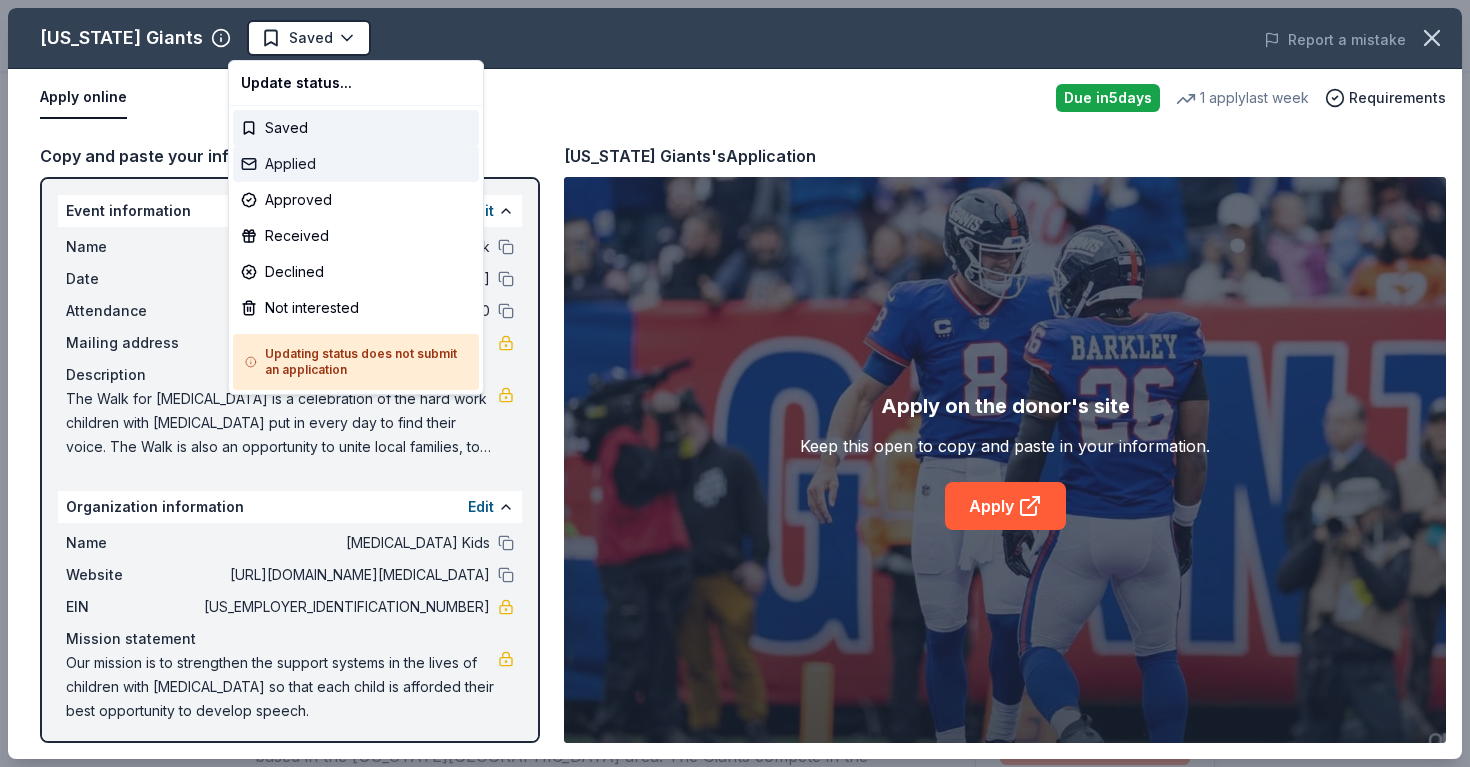 click on "Applied" at bounding box center (356, 164) 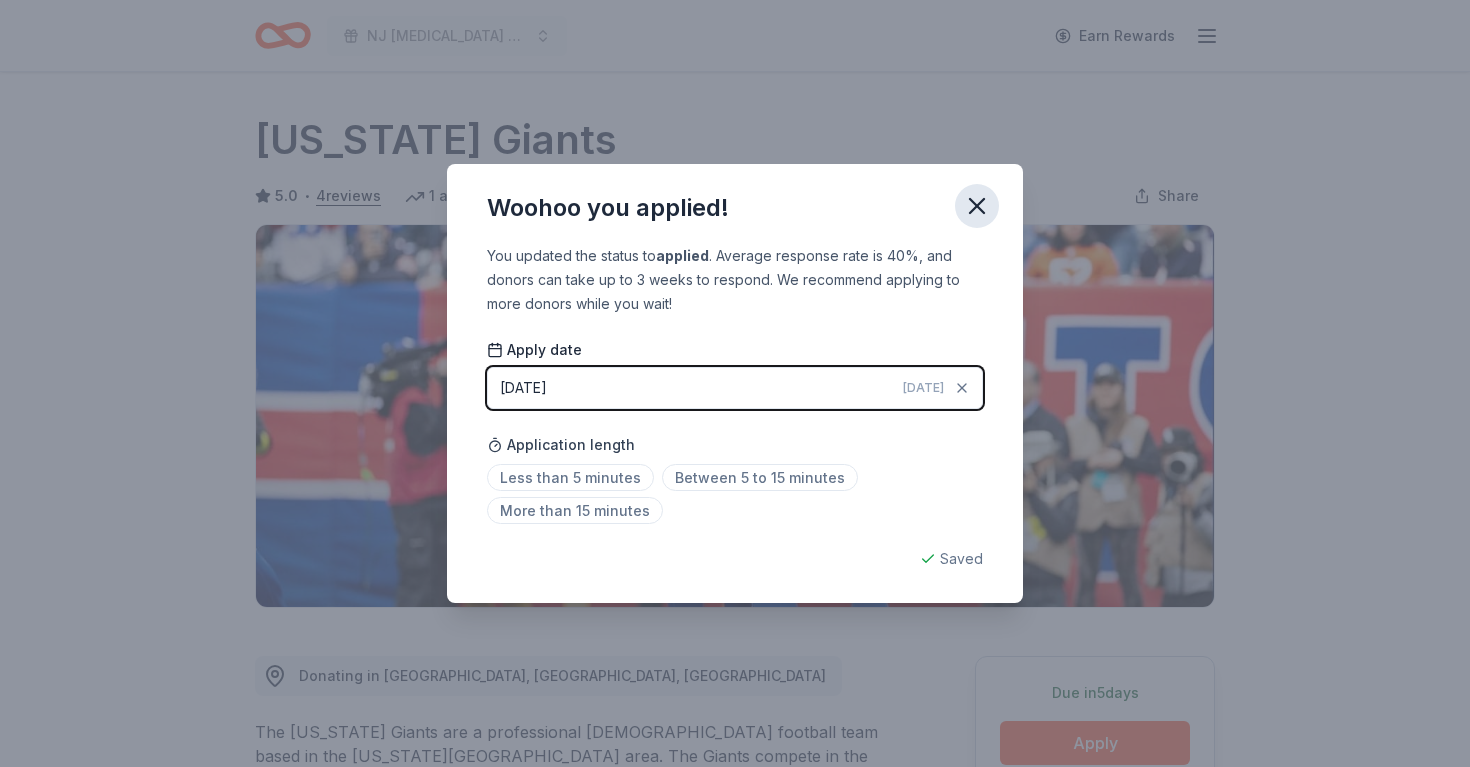 click 